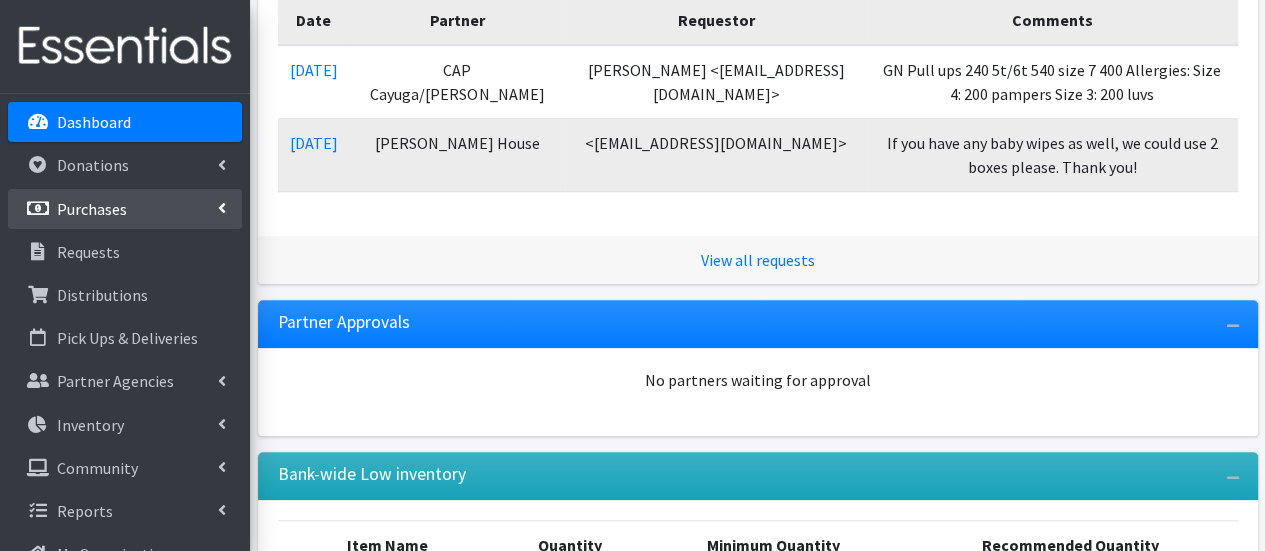 scroll, scrollTop: 780, scrollLeft: 0, axis: vertical 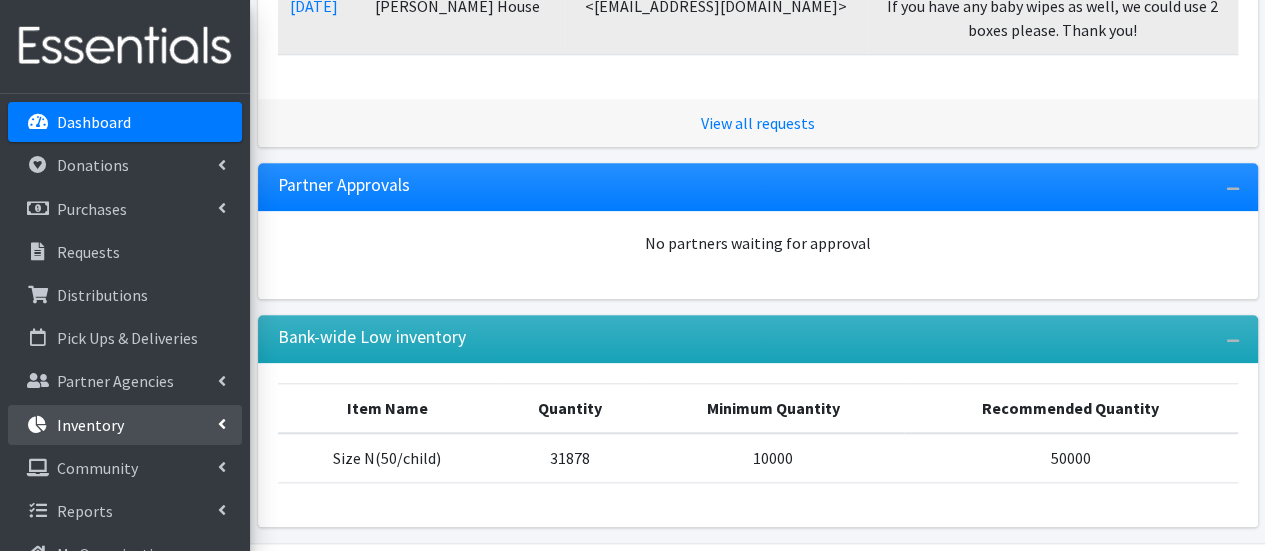click on "Inventory" at bounding box center (90, 425) 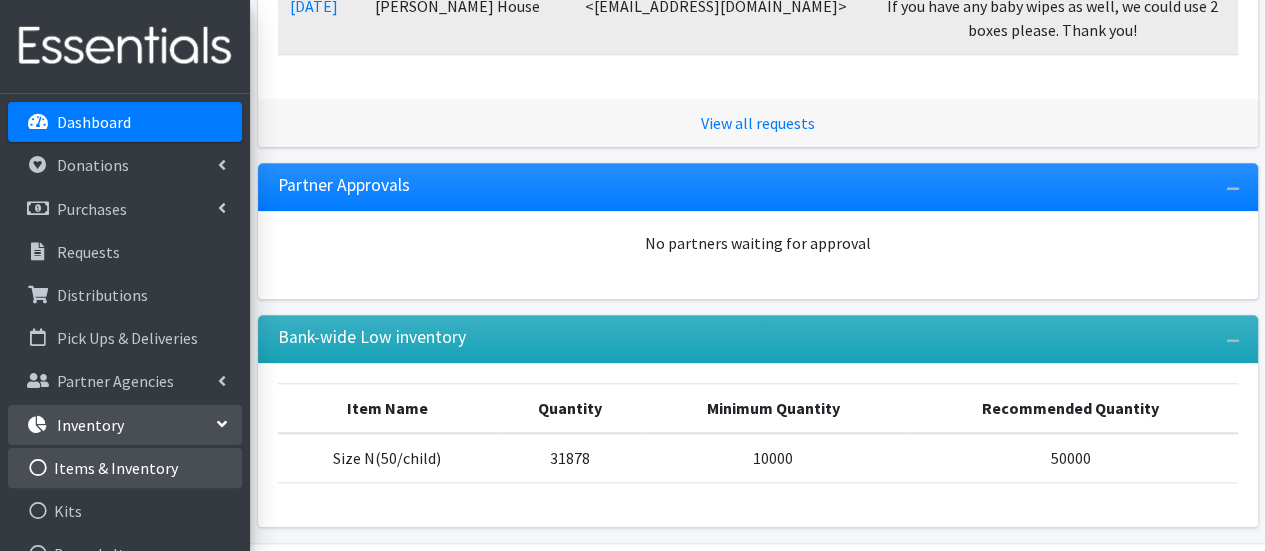 click on "Items & Inventory" at bounding box center (125, 468) 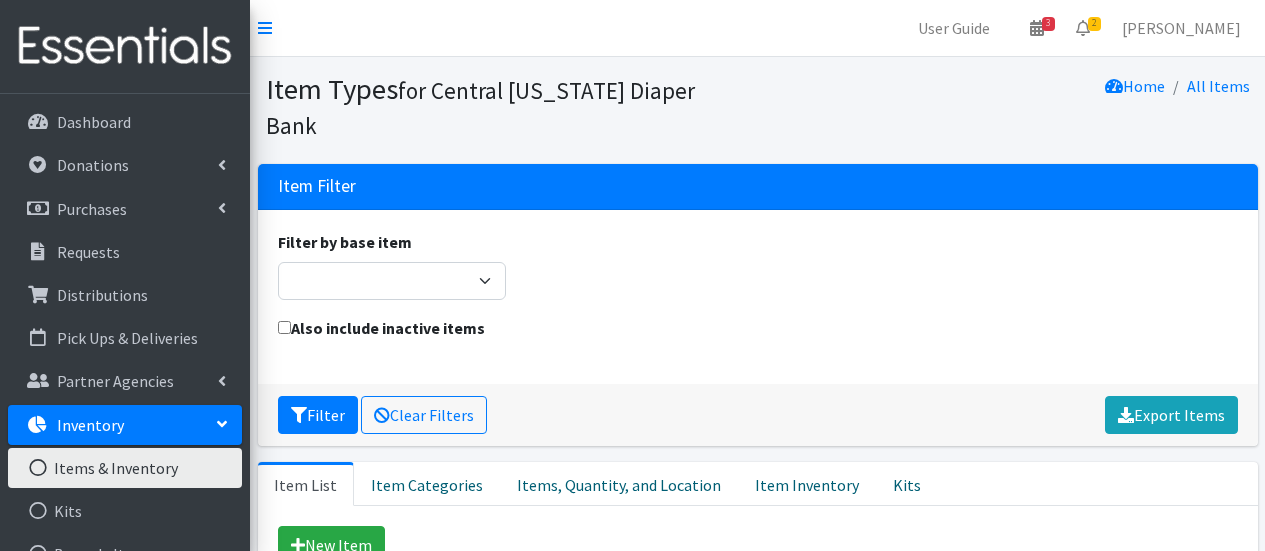 scroll, scrollTop: 0, scrollLeft: 0, axis: both 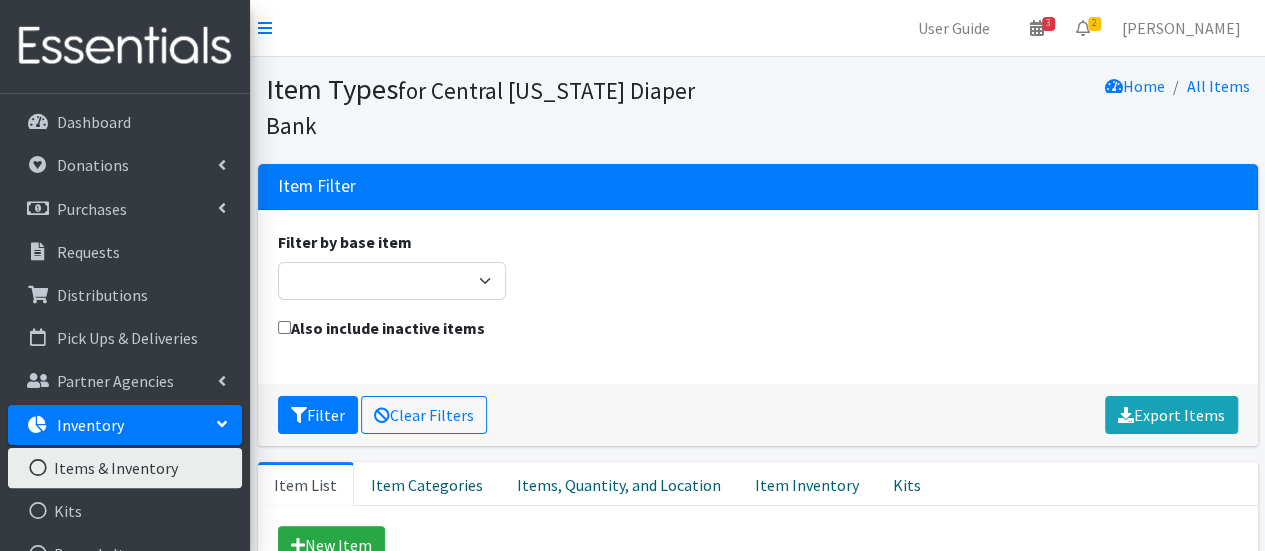 click on "Items,
Quantity, and Location" at bounding box center [619, 484] 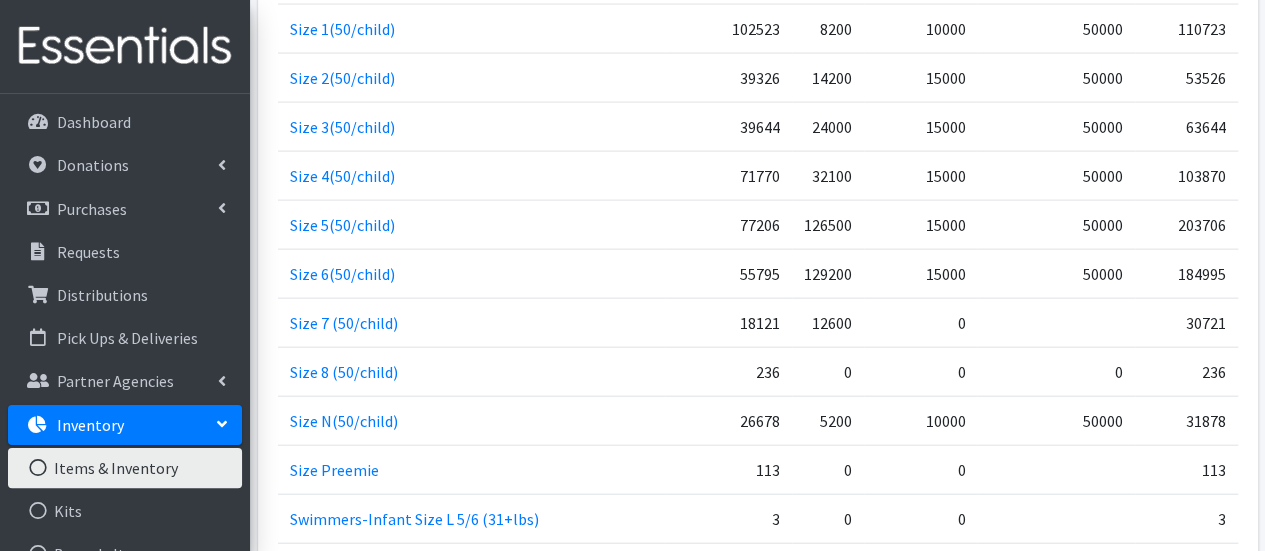 scroll, scrollTop: 2400, scrollLeft: 0, axis: vertical 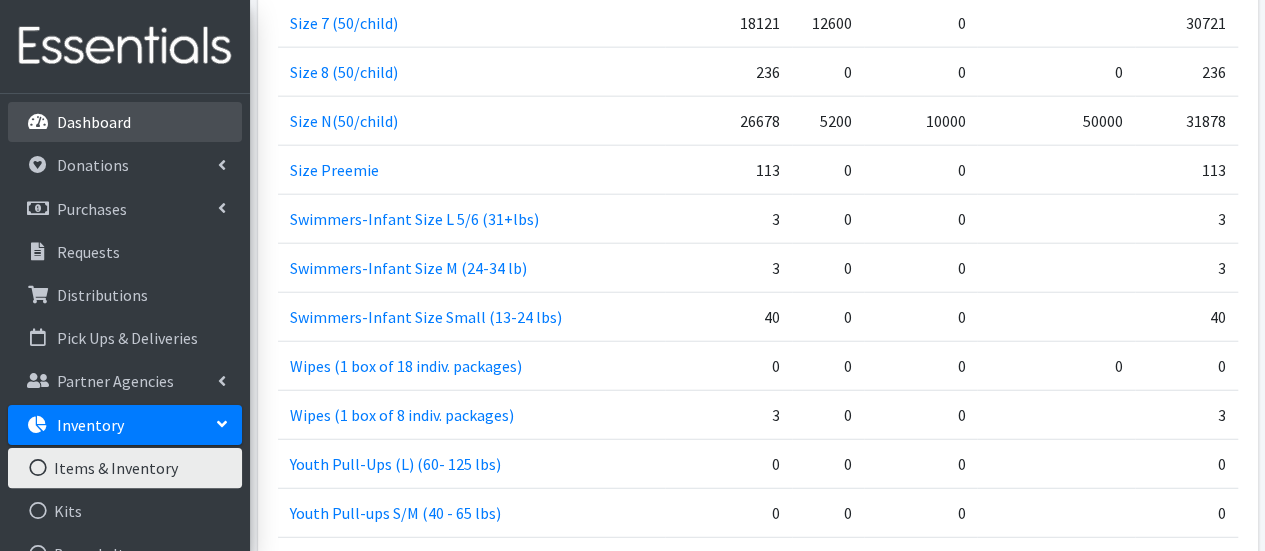 click on "Dashboard" at bounding box center (125, 122) 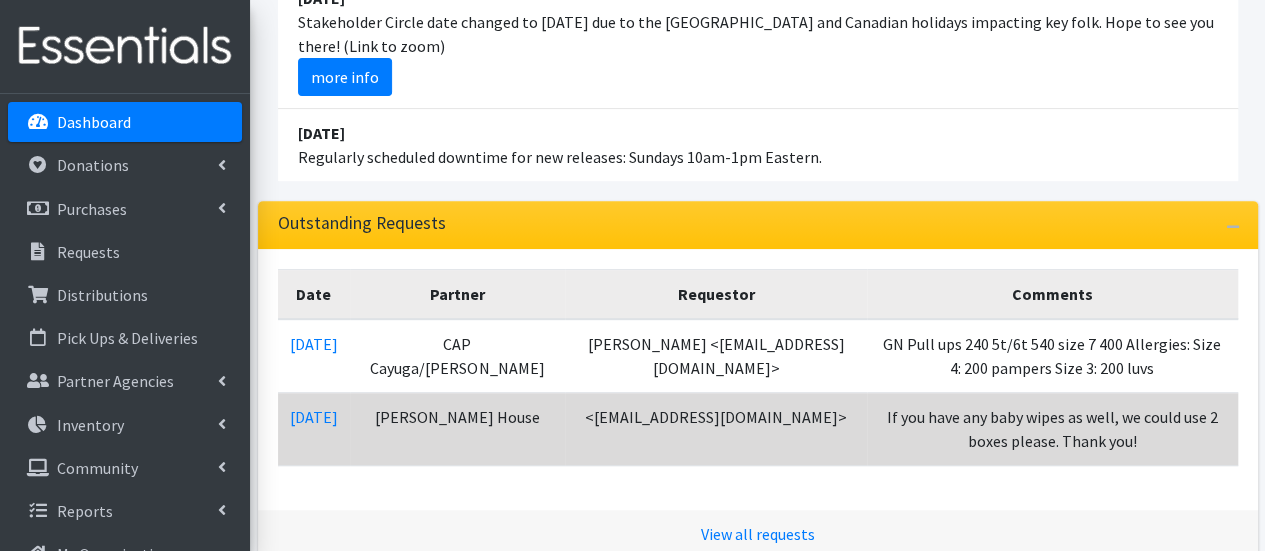 scroll, scrollTop: 400, scrollLeft: 0, axis: vertical 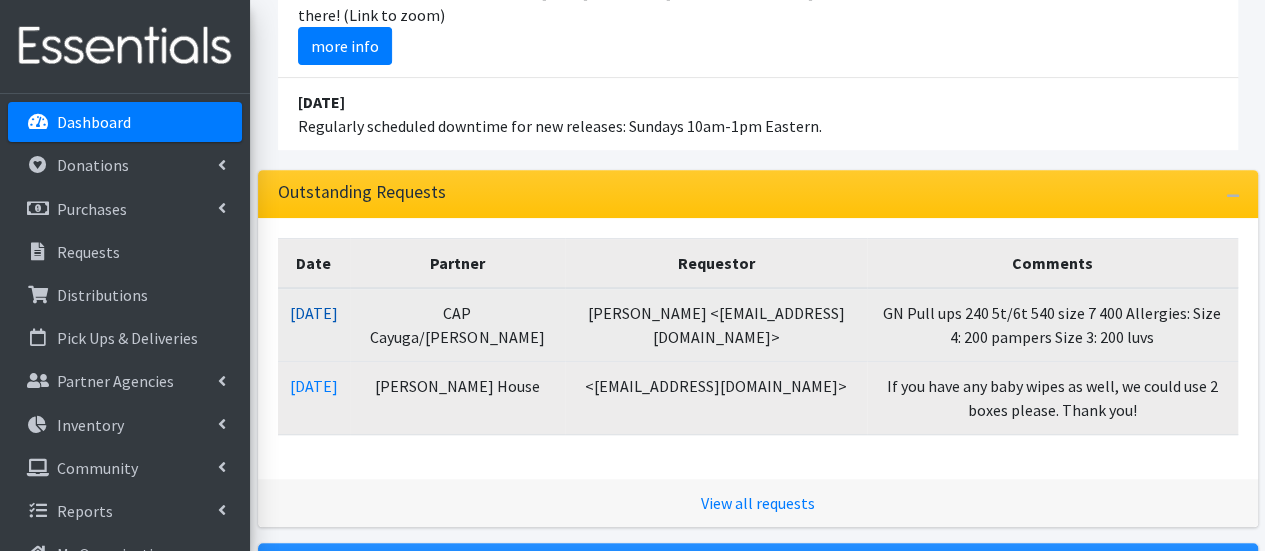 click on "07/09/2025" at bounding box center [314, 313] 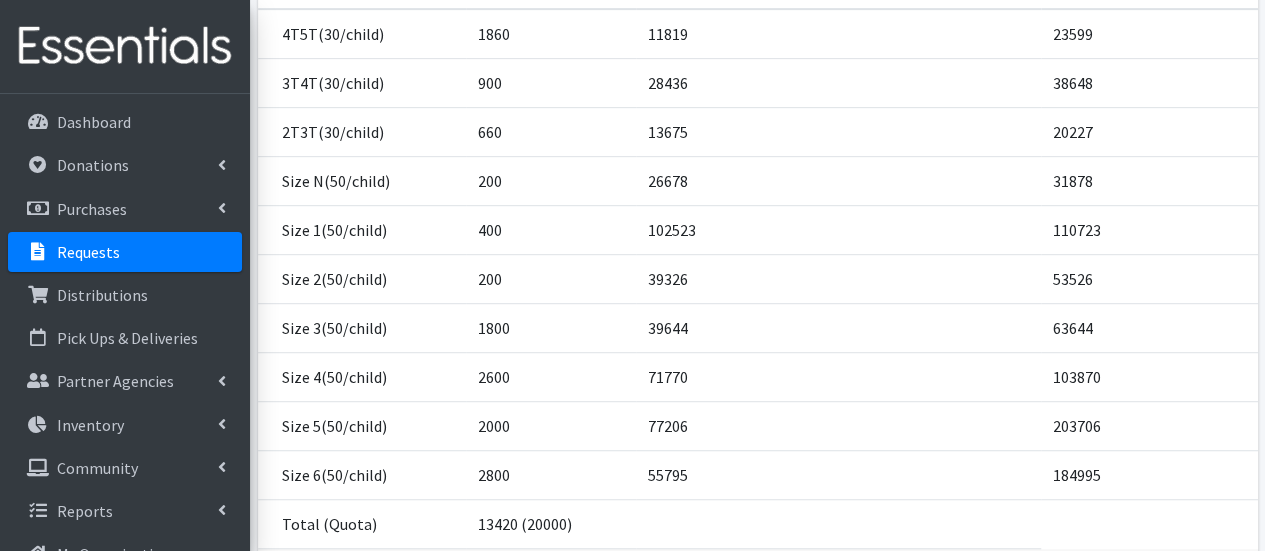 scroll, scrollTop: 547, scrollLeft: 0, axis: vertical 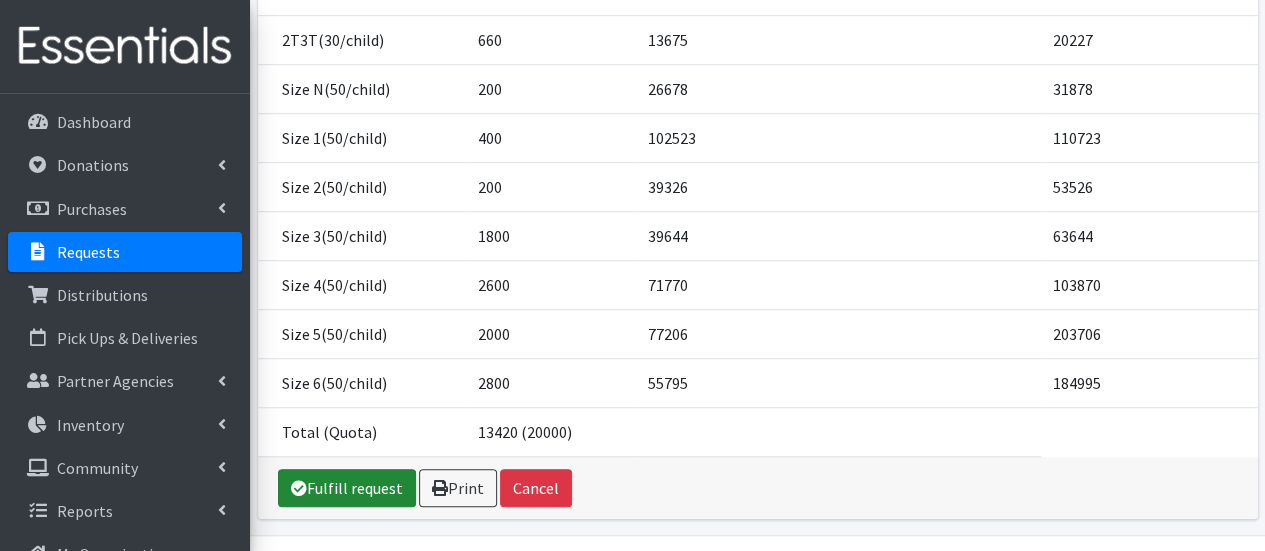 click on "Fulfill request" at bounding box center [347, 488] 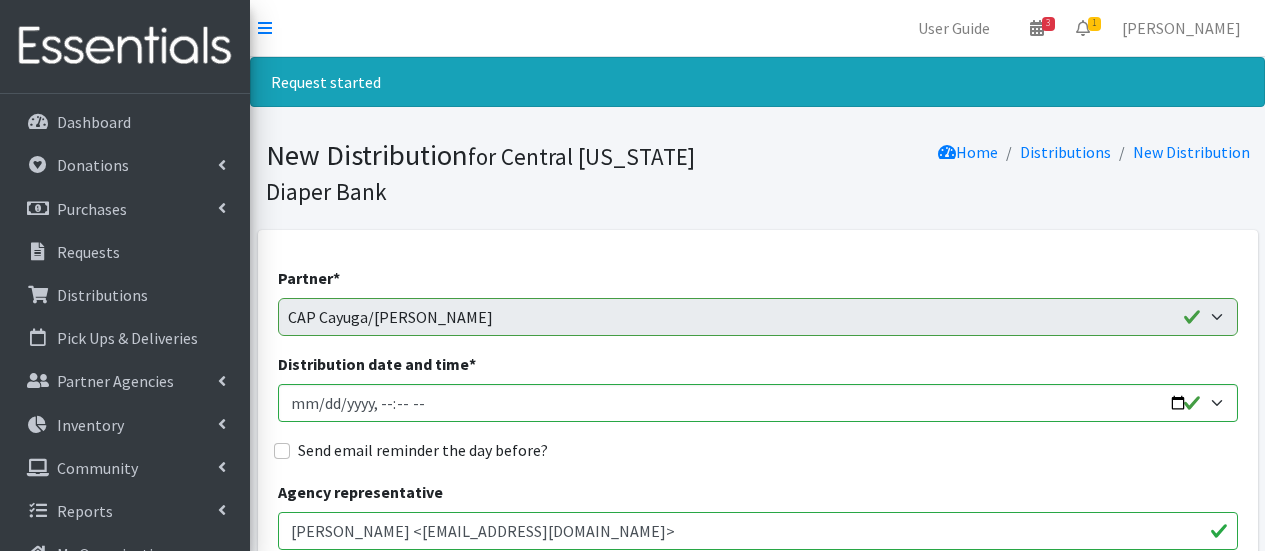 scroll, scrollTop: 0, scrollLeft: 0, axis: both 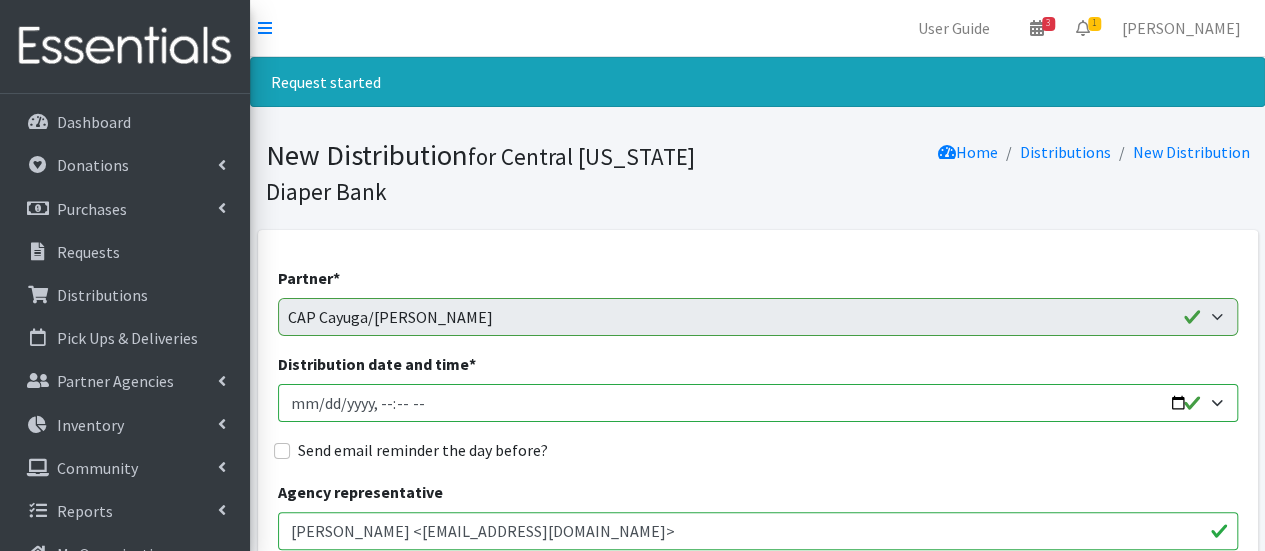 click on "Distribution date and time  *" at bounding box center [758, 403] 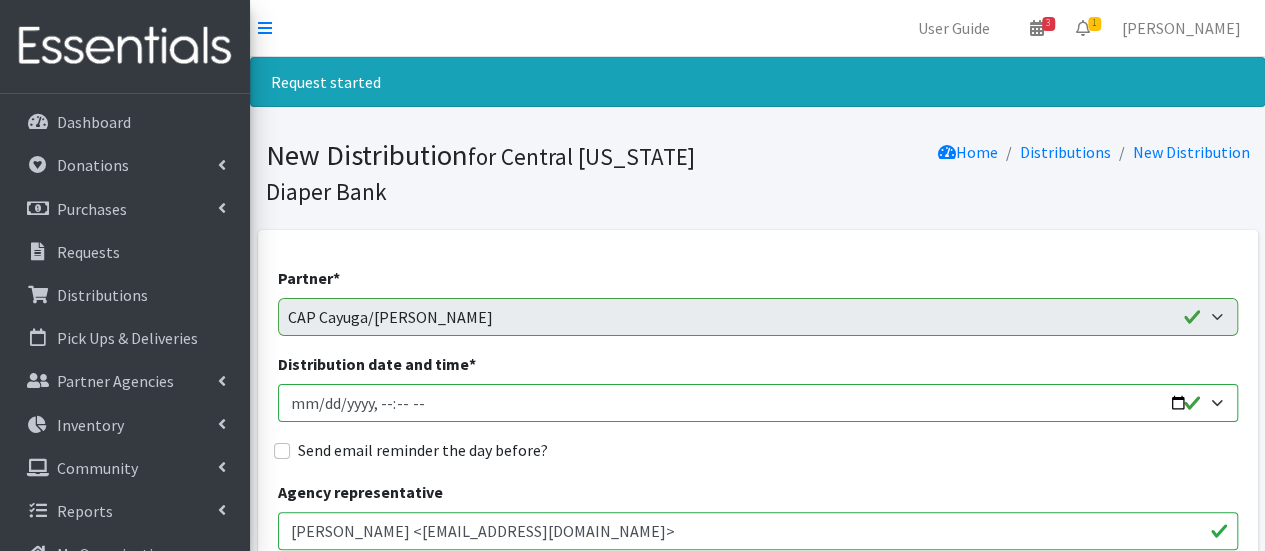 type on "[DATE]T10:00" 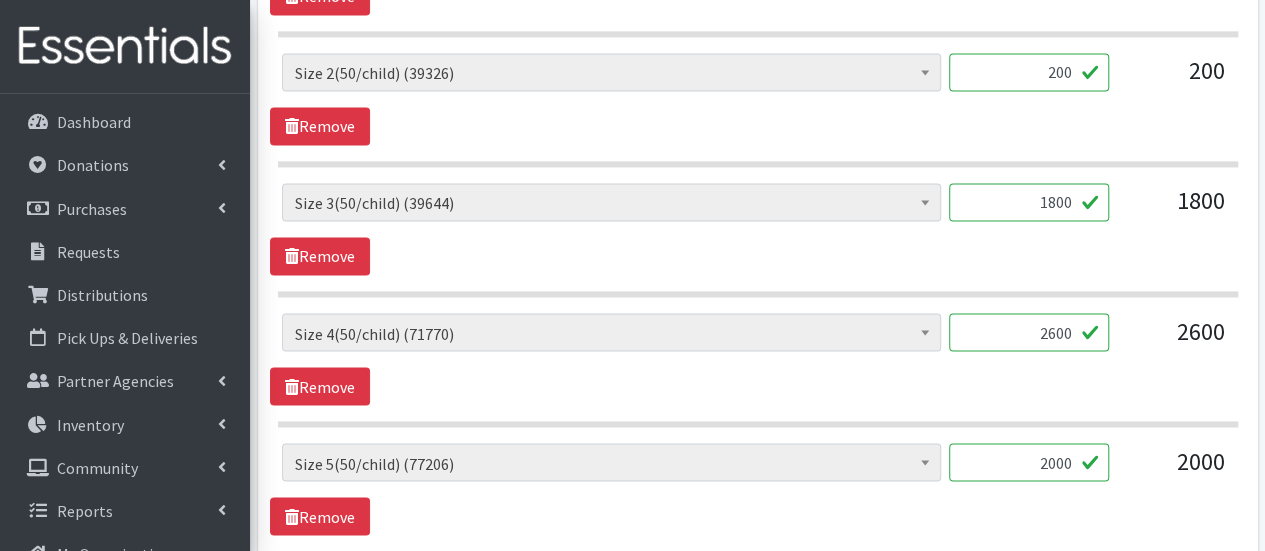 scroll, scrollTop: 1982, scrollLeft: 0, axis: vertical 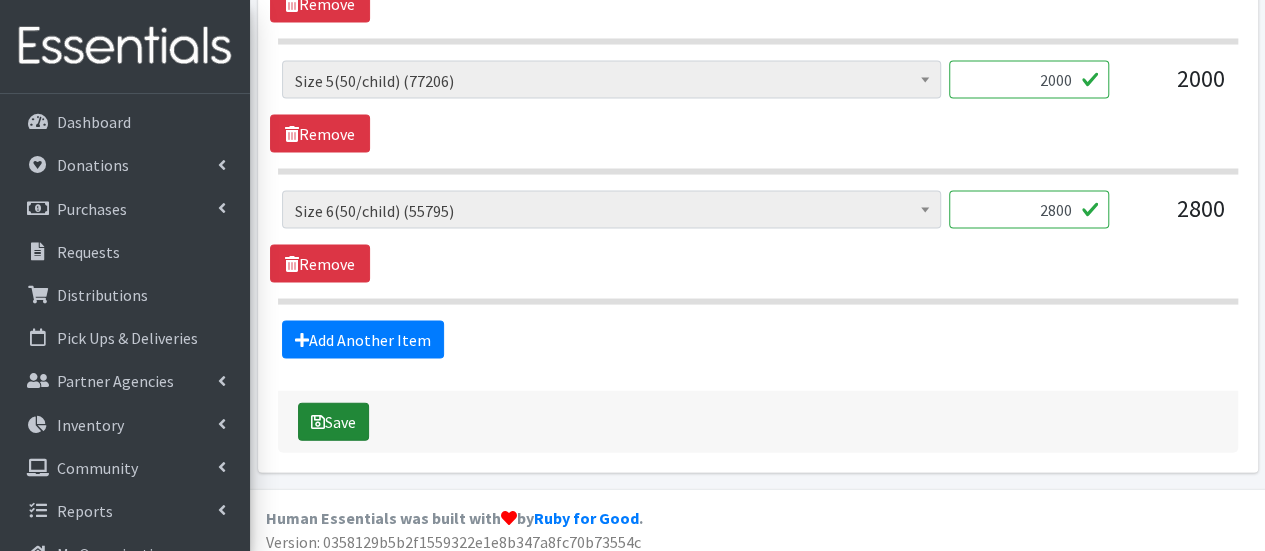 click on "Save" at bounding box center (333, 422) 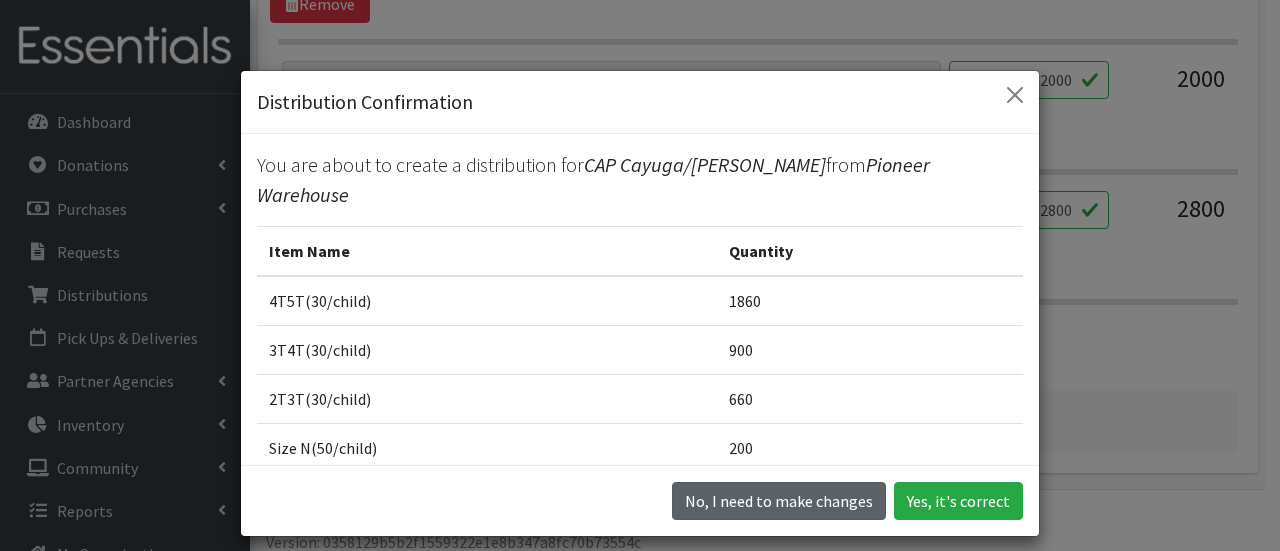 click on "No, I need to make changes" at bounding box center [779, 501] 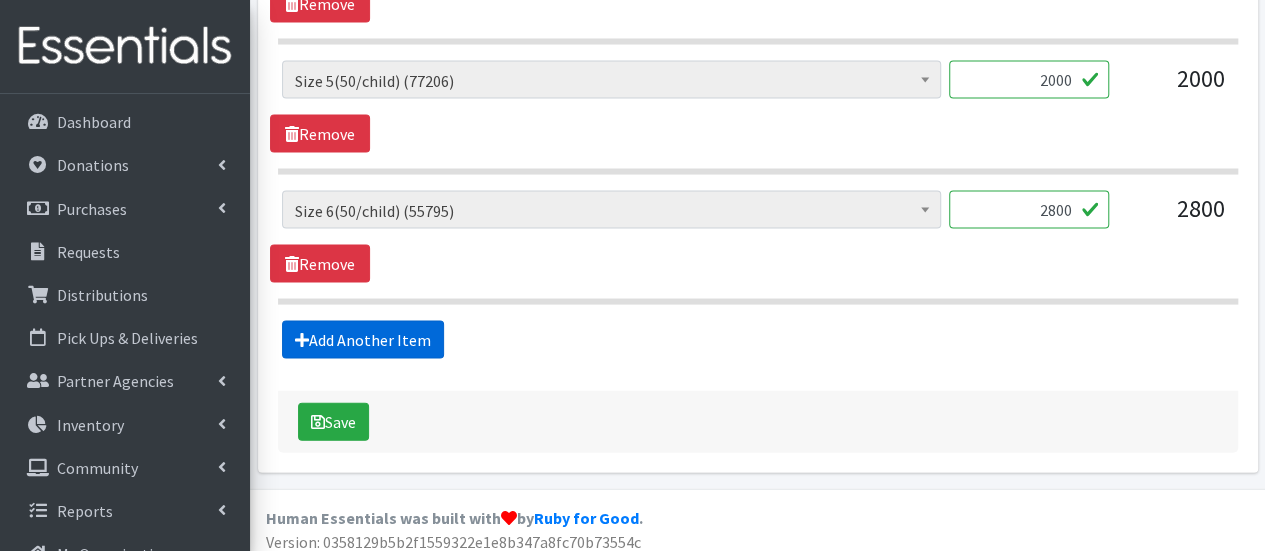 click on "Add Another Item" at bounding box center (363, 340) 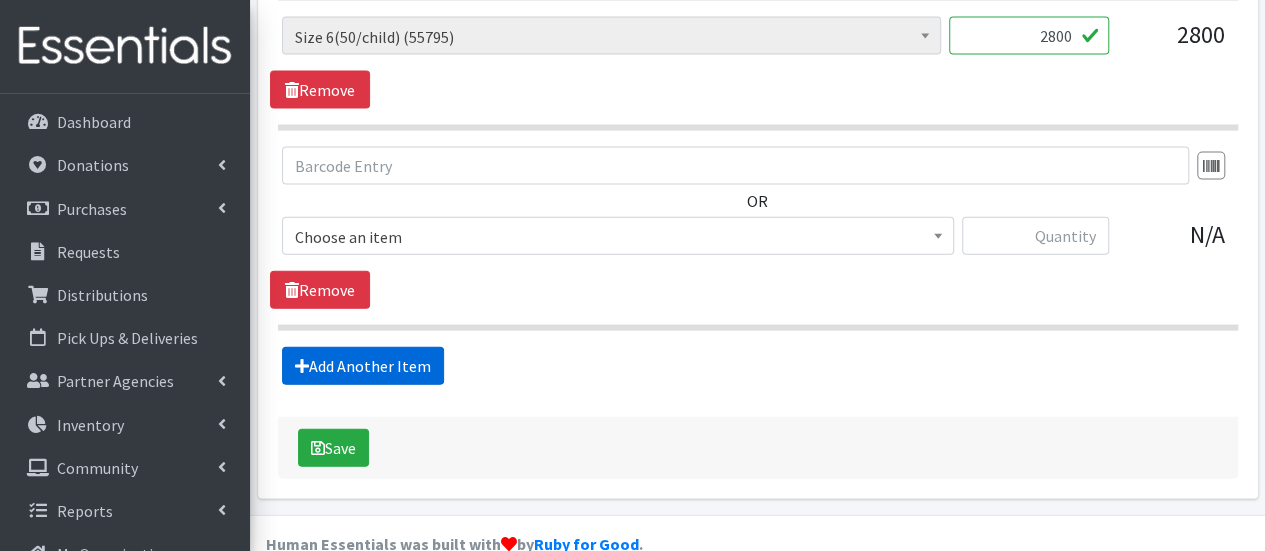 scroll, scrollTop: 2181, scrollLeft: 0, axis: vertical 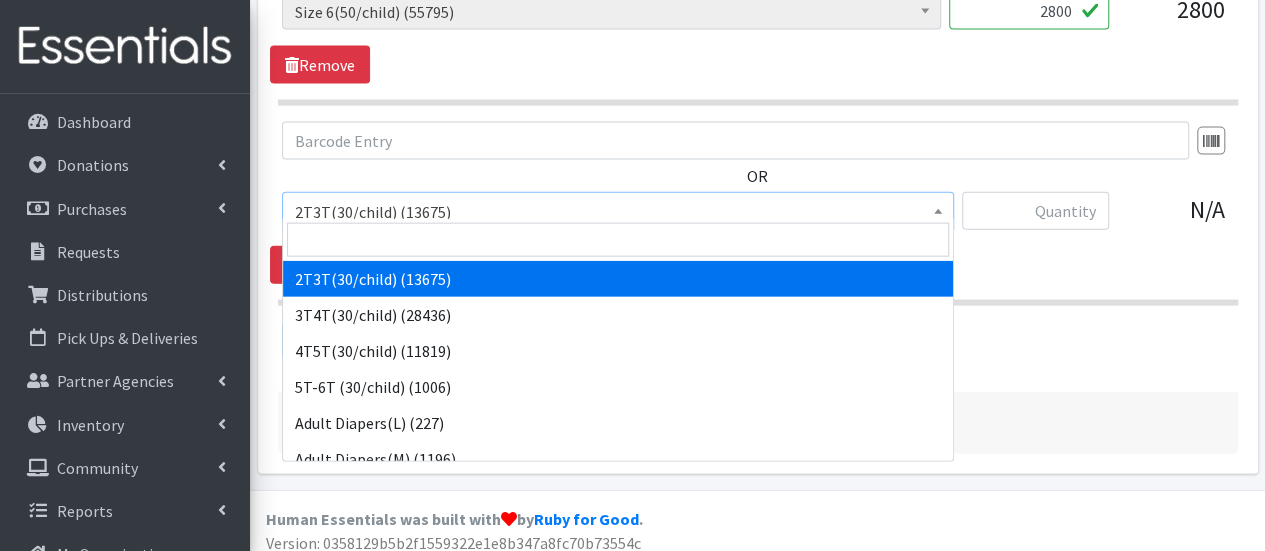 click on "2T3T(30/child) (13675)" at bounding box center [618, 212] 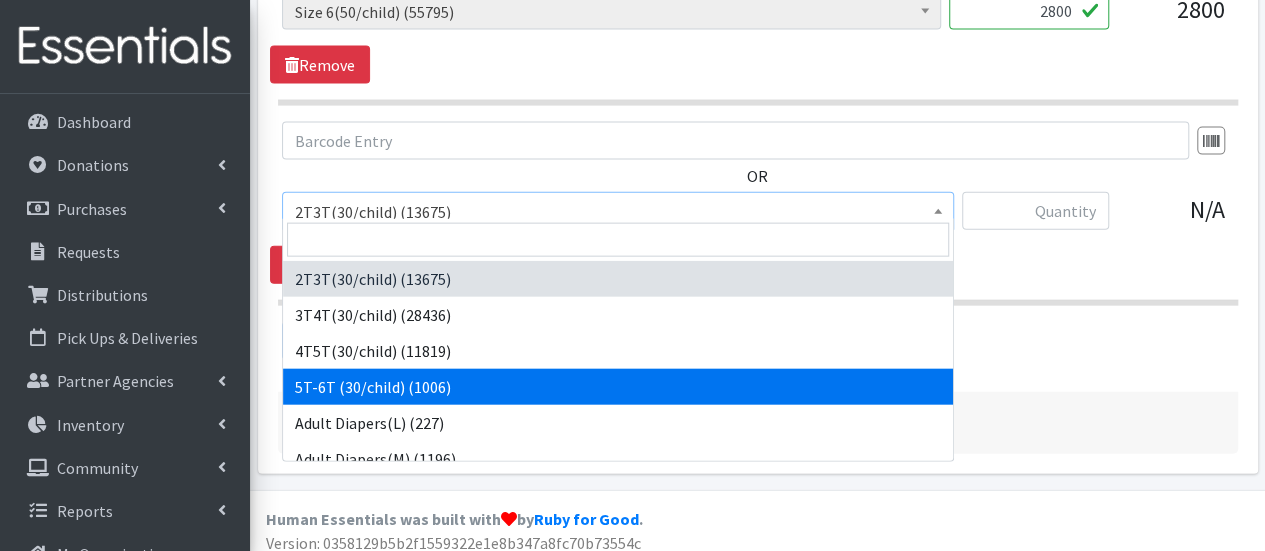 drag, startPoint x: 398, startPoint y: 384, endPoint x: 450, endPoint y: 370, distance: 53.851646 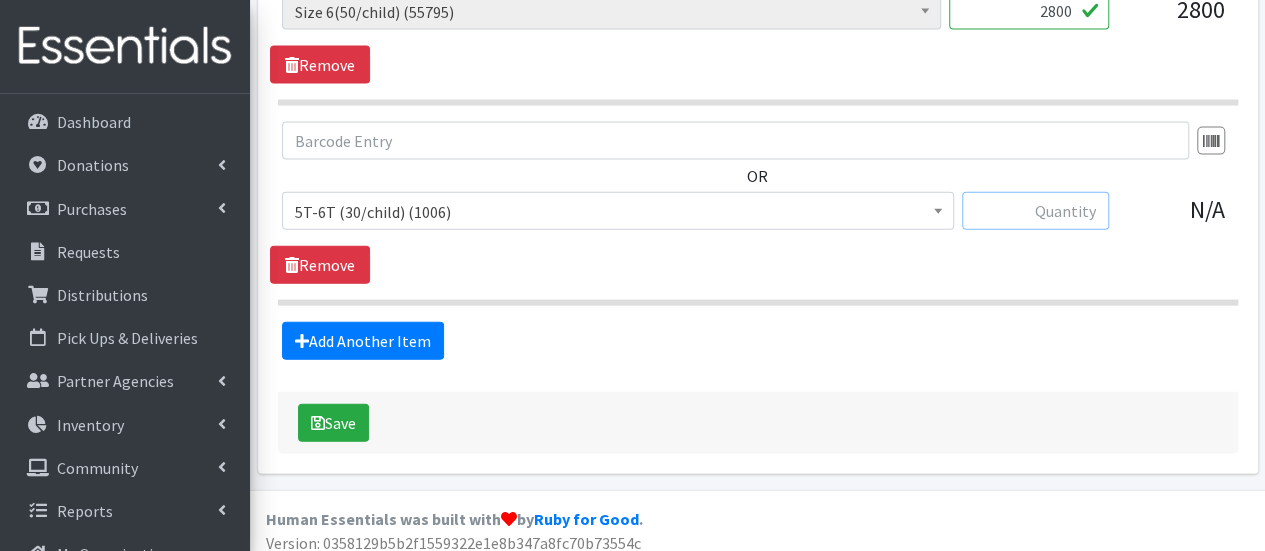 click at bounding box center (1035, 211) 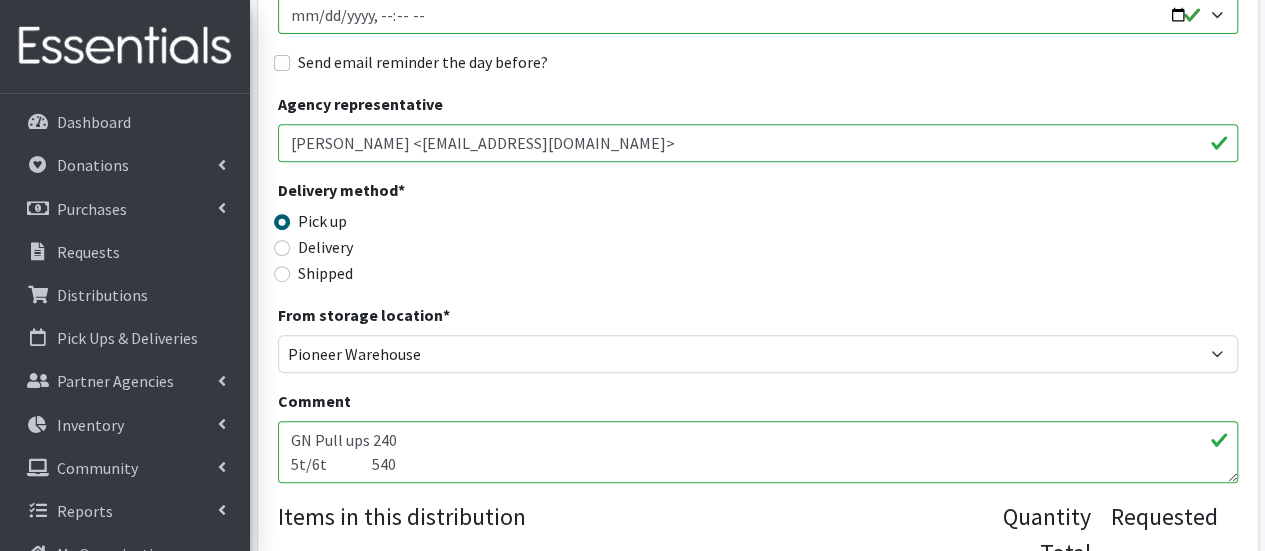 scroll, scrollTop: 381, scrollLeft: 0, axis: vertical 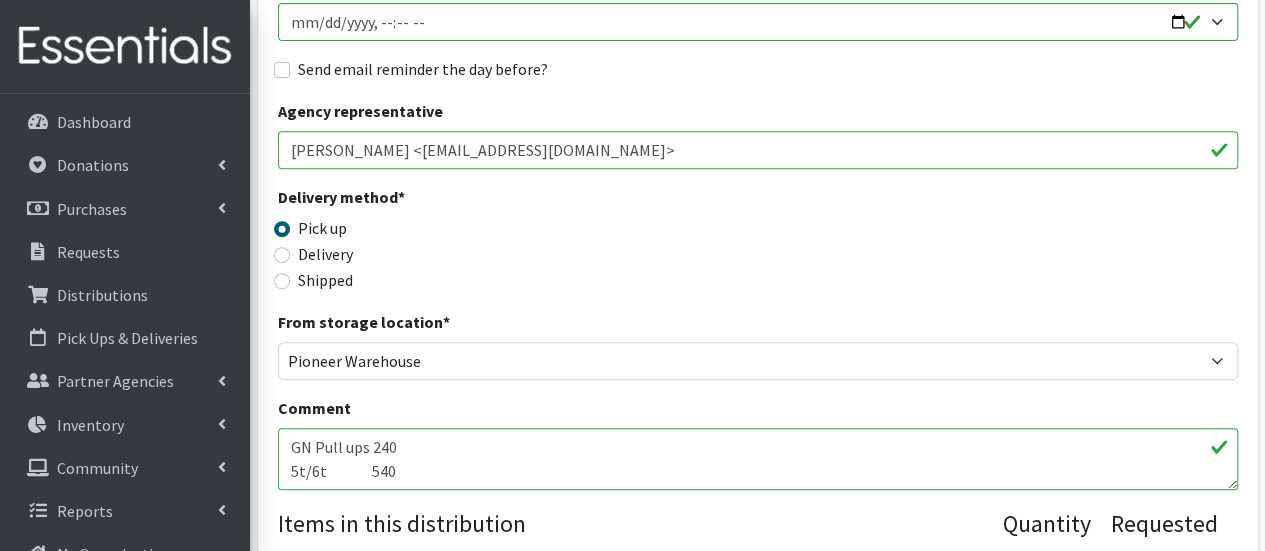 click on "GN Pull ups 240
5t/6t               540
size 7              400
Allergies:
Size 4: 200 pampers
Size 3: 200 luvs" at bounding box center [758, 459] 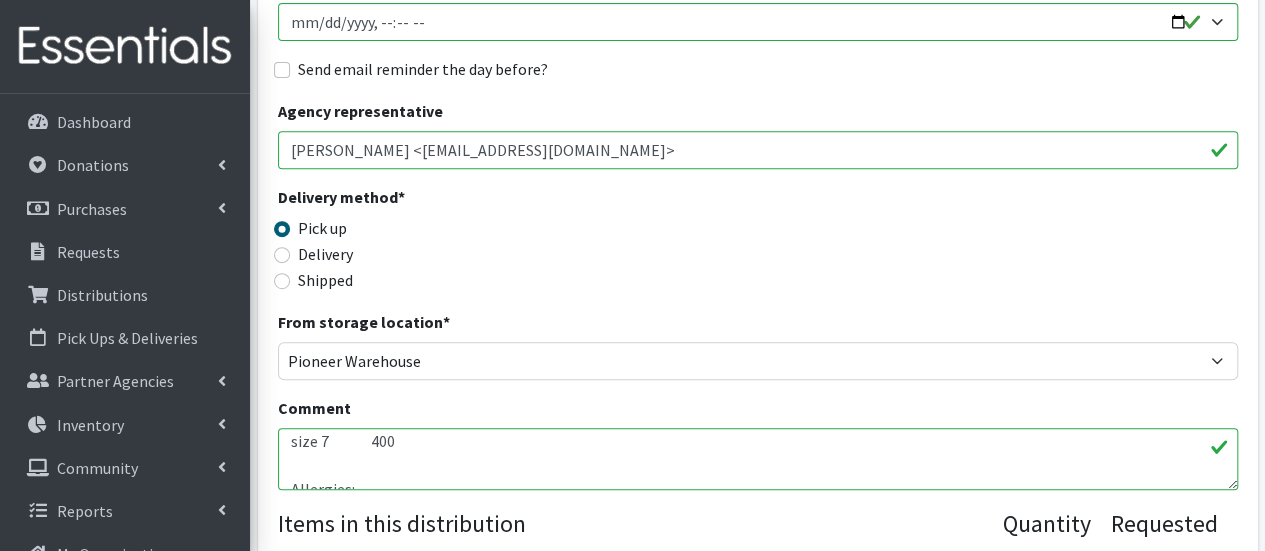 scroll, scrollTop: 30, scrollLeft: 0, axis: vertical 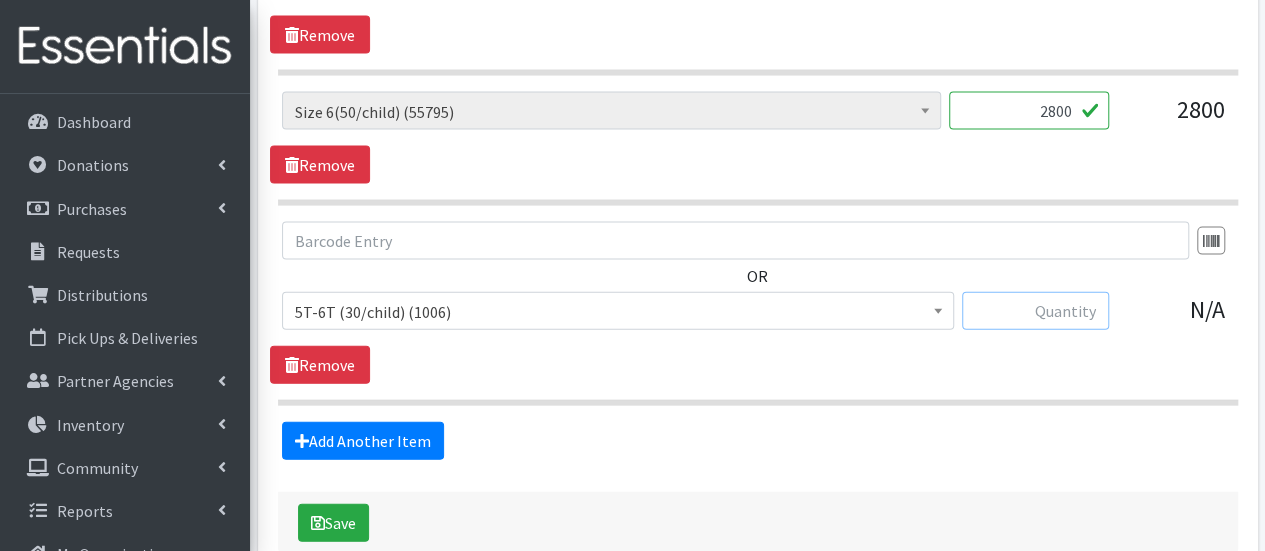 click at bounding box center (1035, 311) 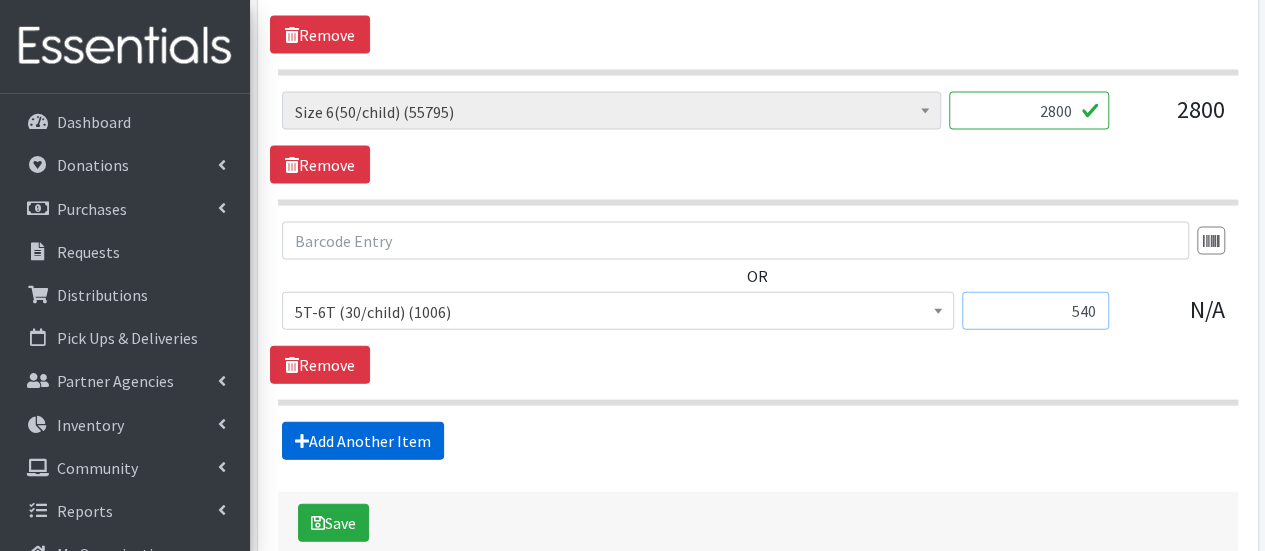 type on "540" 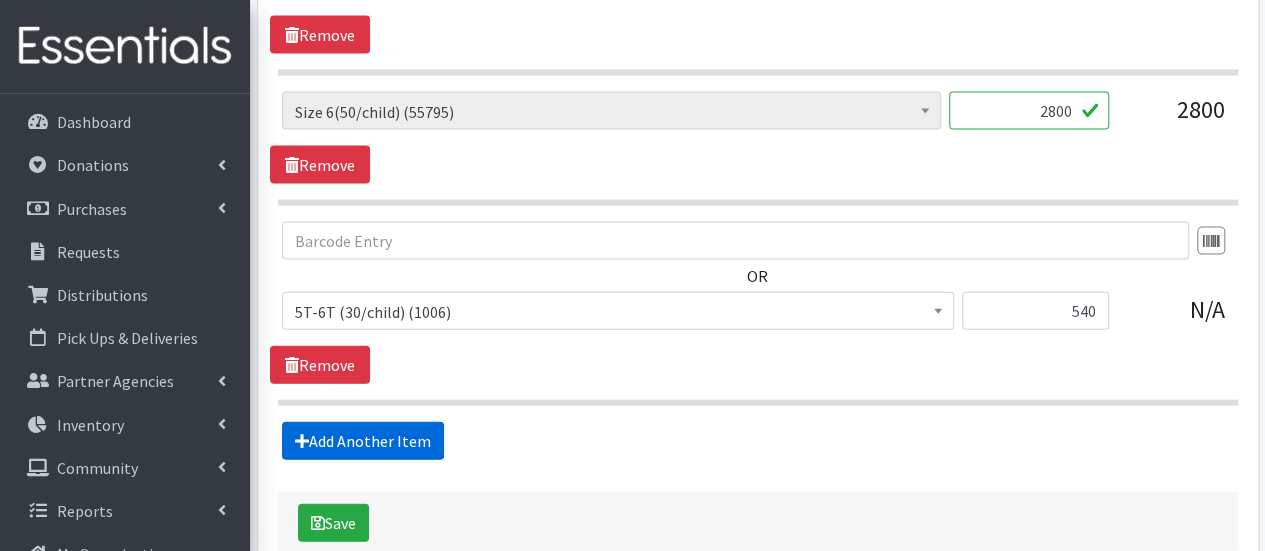 click on "Add Another Item" at bounding box center (363, 441) 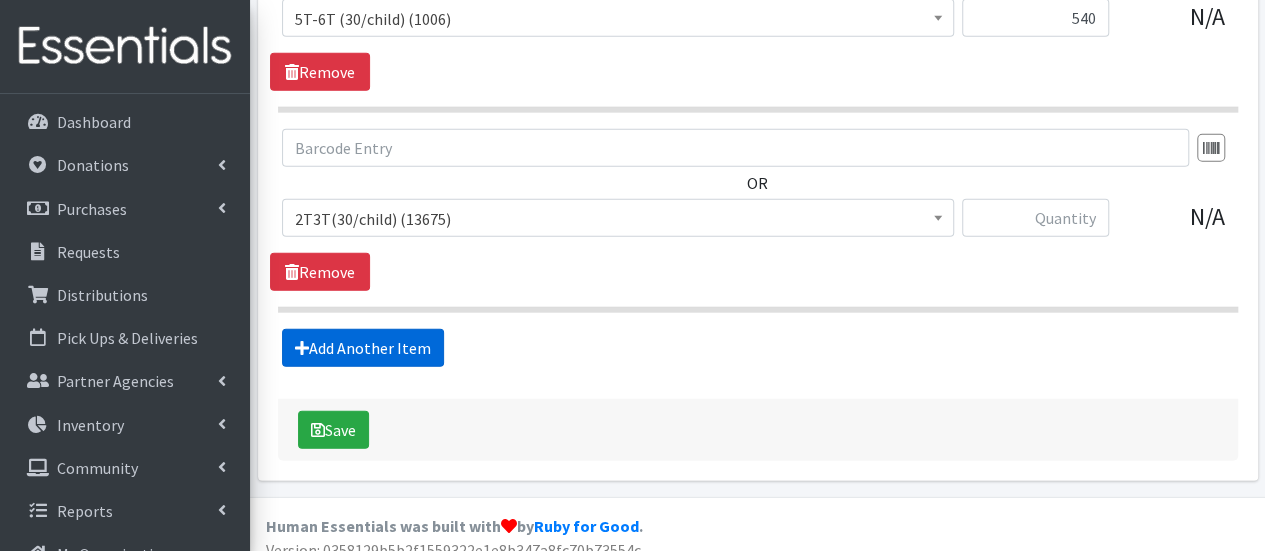 scroll, scrollTop: 2380, scrollLeft: 0, axis: vertical 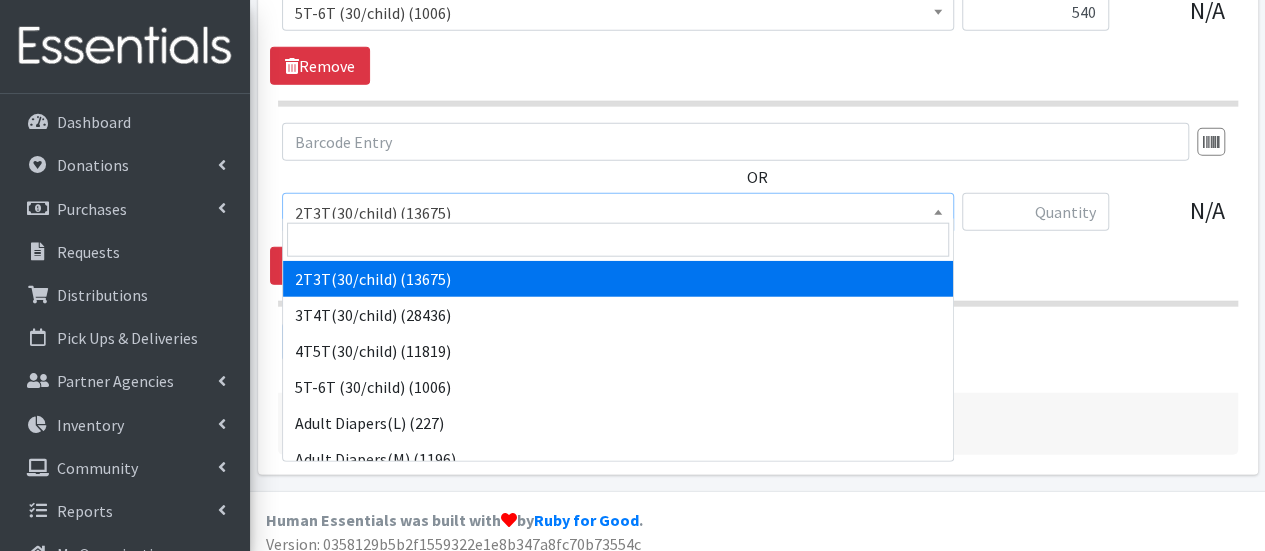 click on "2T3T(30/child) (13675)" at bounding box center [618, 213] 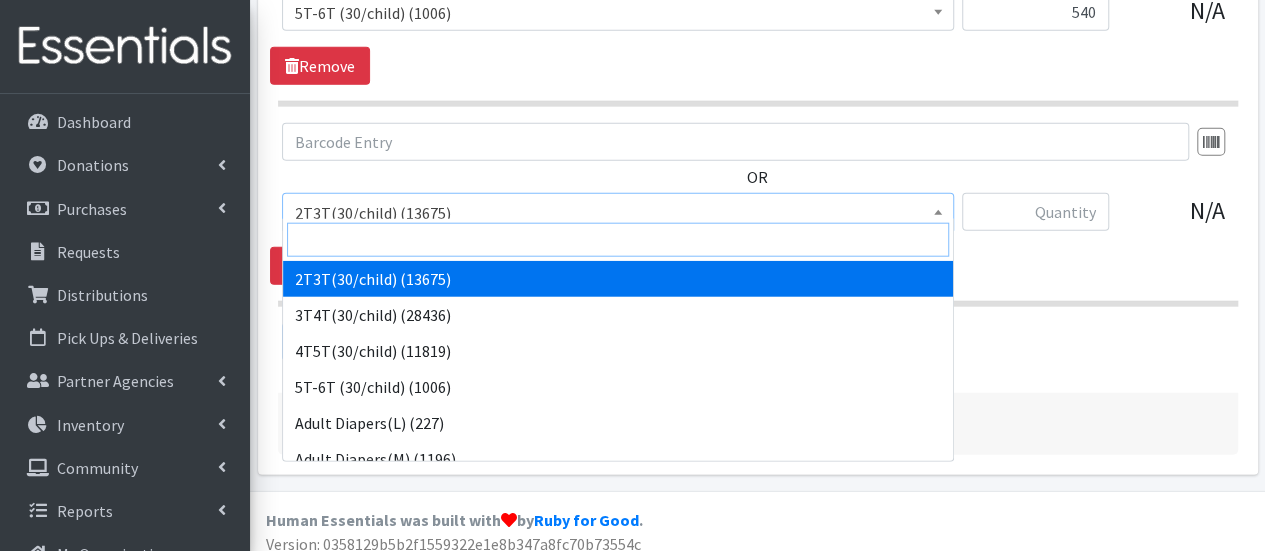 click at bounding box center (618, 240) 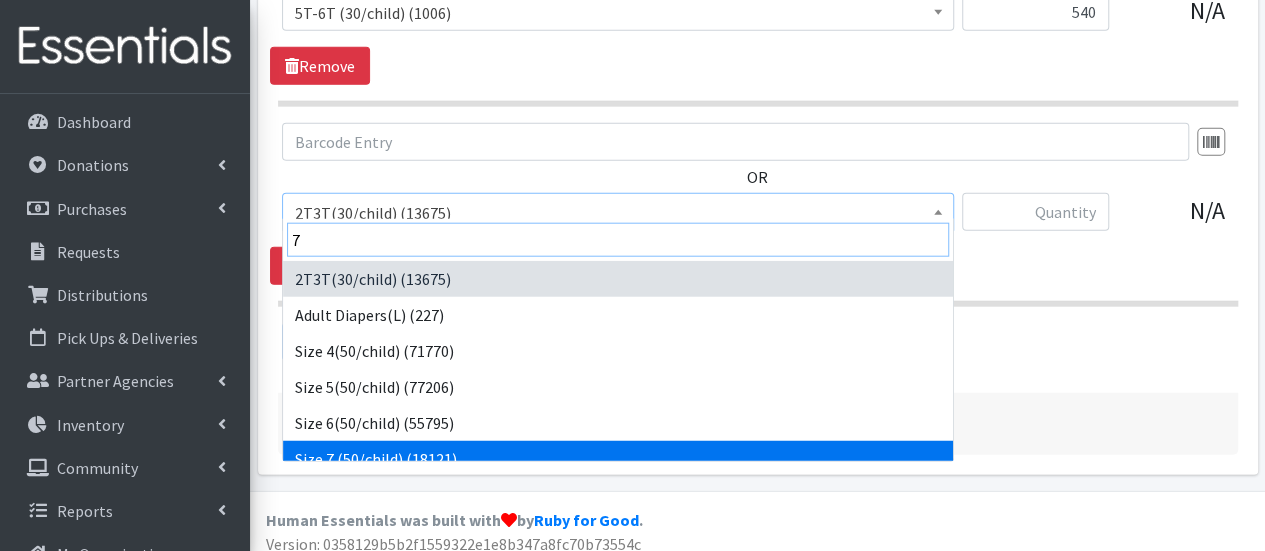 type on "7" 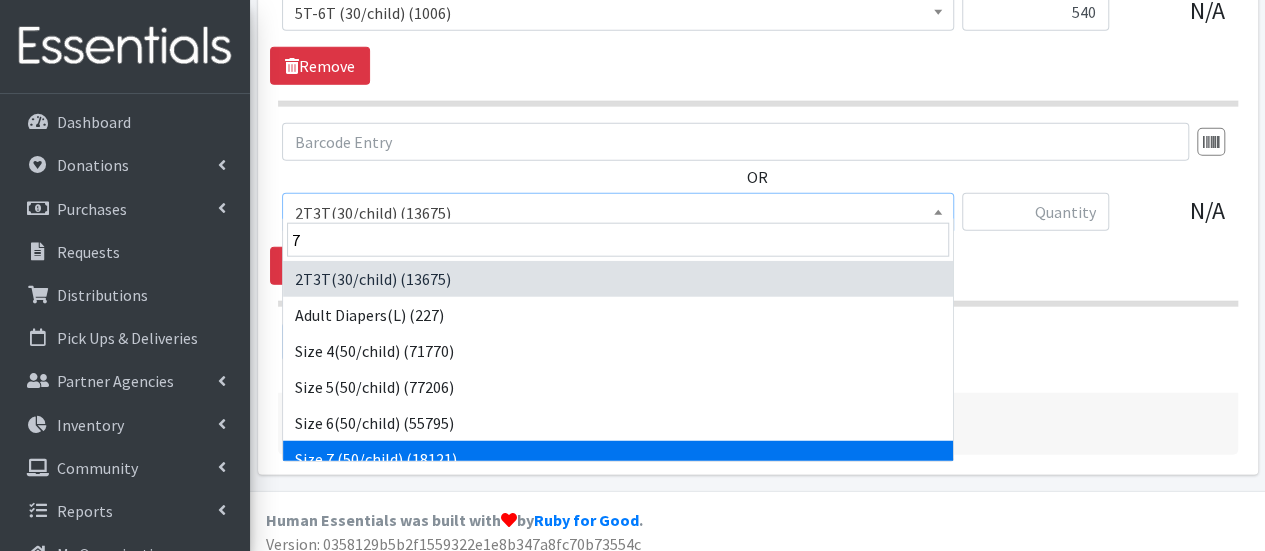 select on "6752" 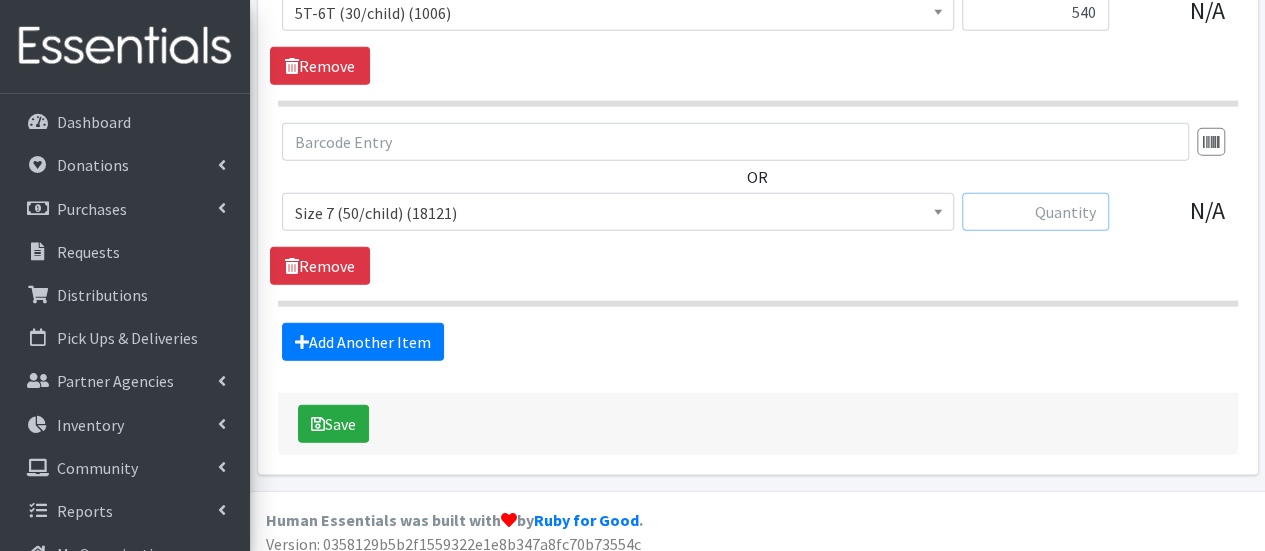 click at bounding box center [1035, 212] 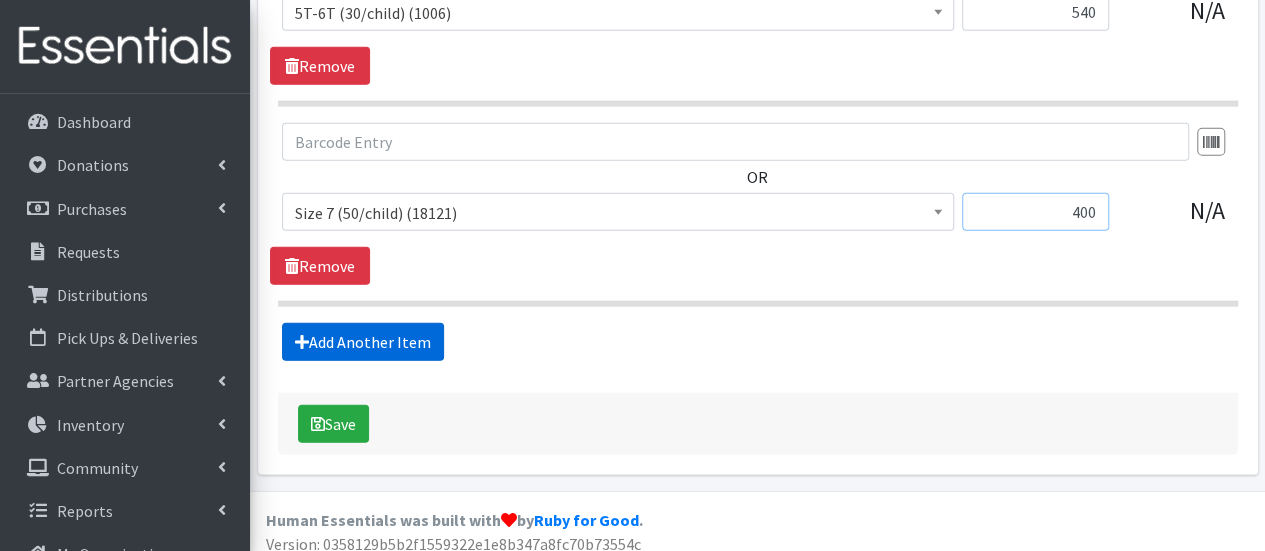type on "400" 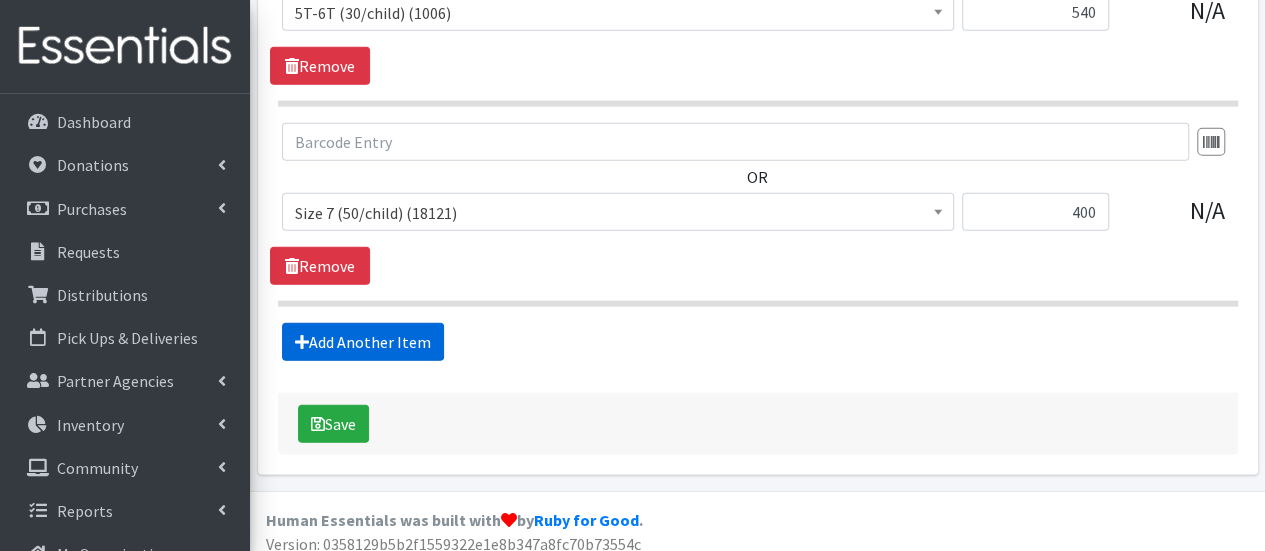 click on "Add Another Item" at bounding box center [363, 342] 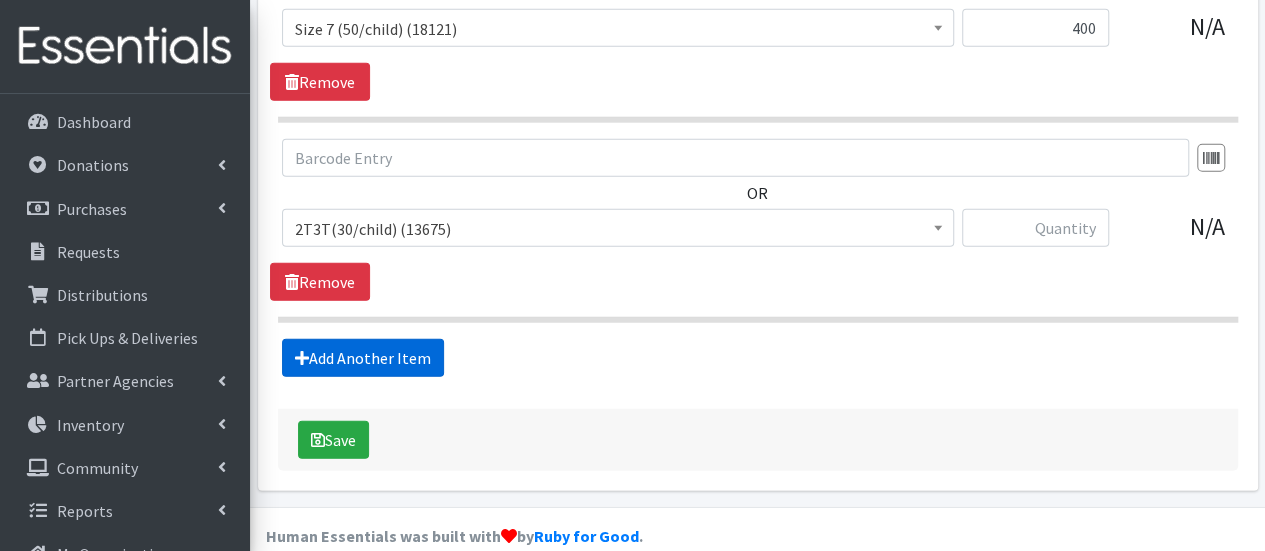 scroll, scrollTop: 2579, scrollLeft: 0, axis: vertical 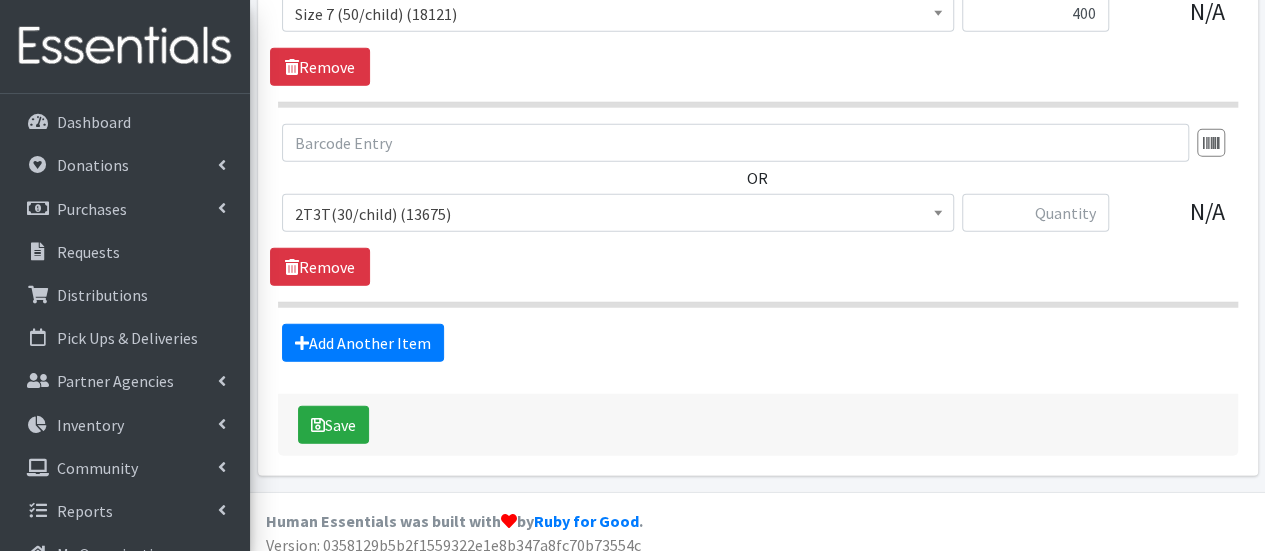 click on "2T3T(30/child) (13675)" at bounding box center [618, 214] 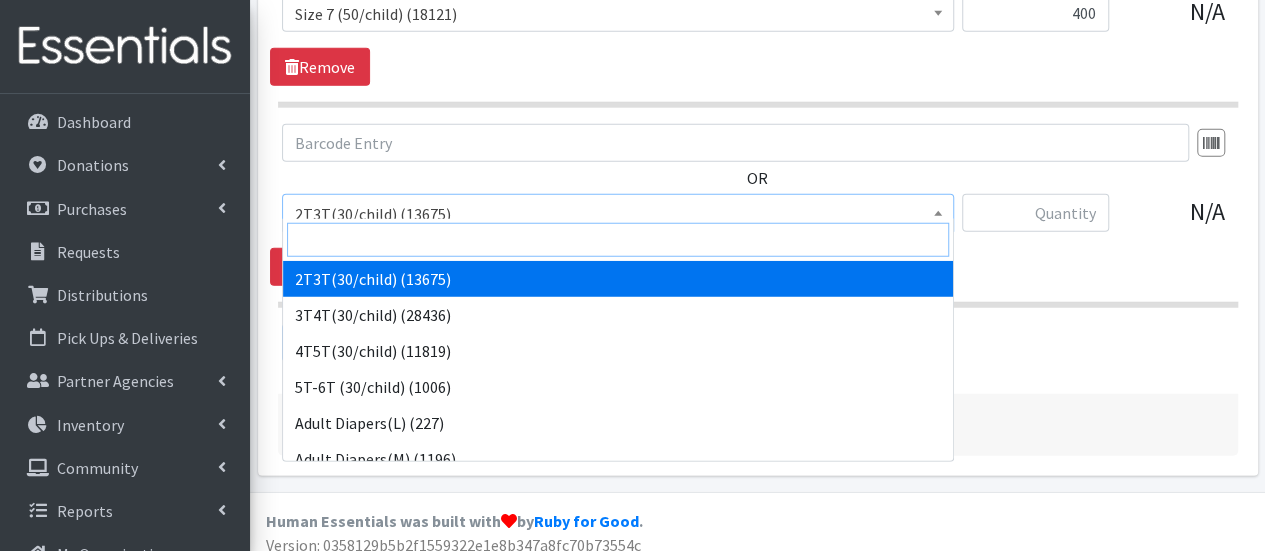click at bounding box center (618, 240) 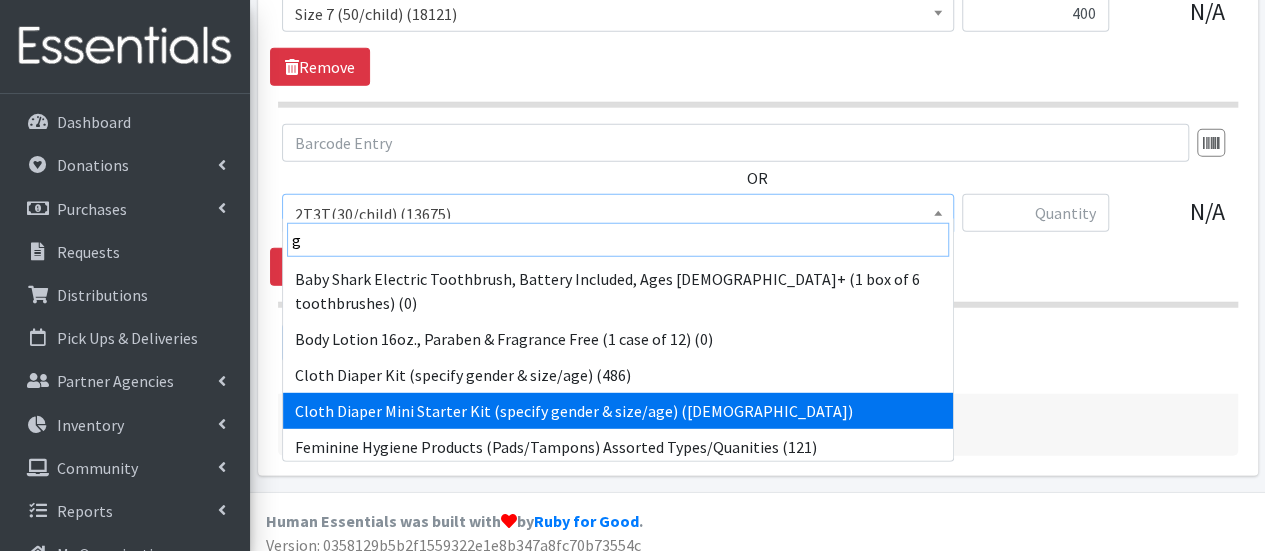 scroll, scrollTop: 100, scrollLeft: 0, axis: vertical 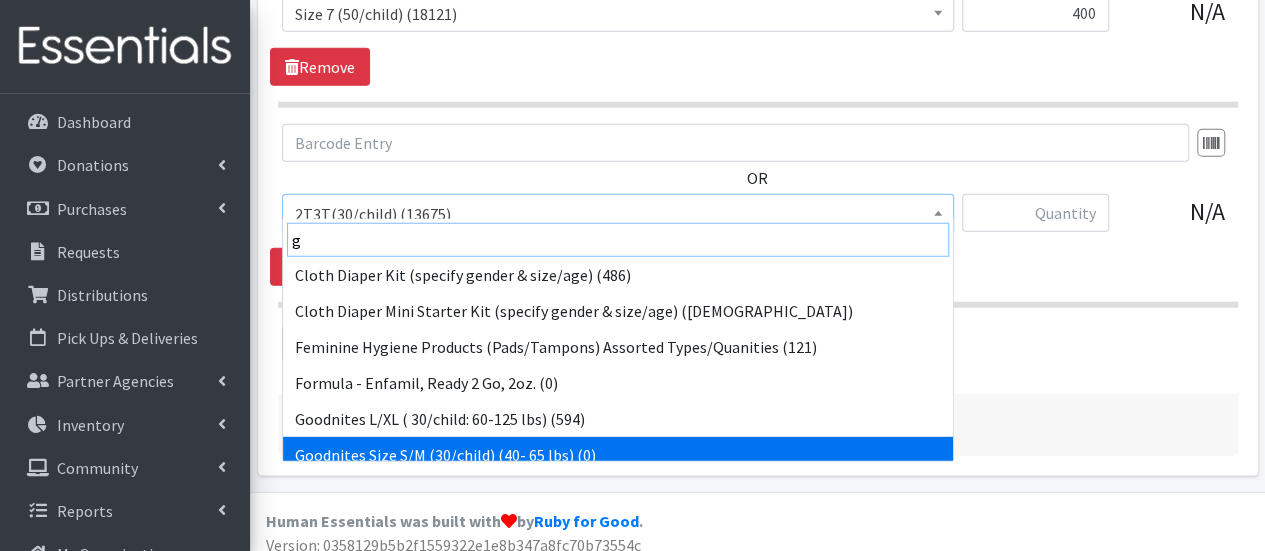 type on "g" 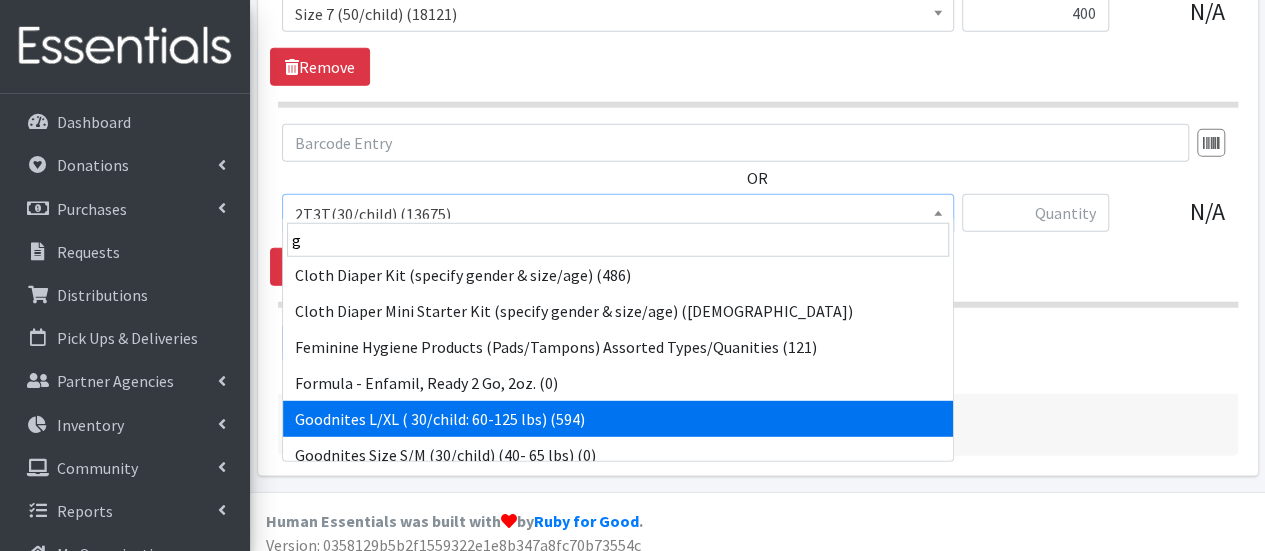 select on "12591" 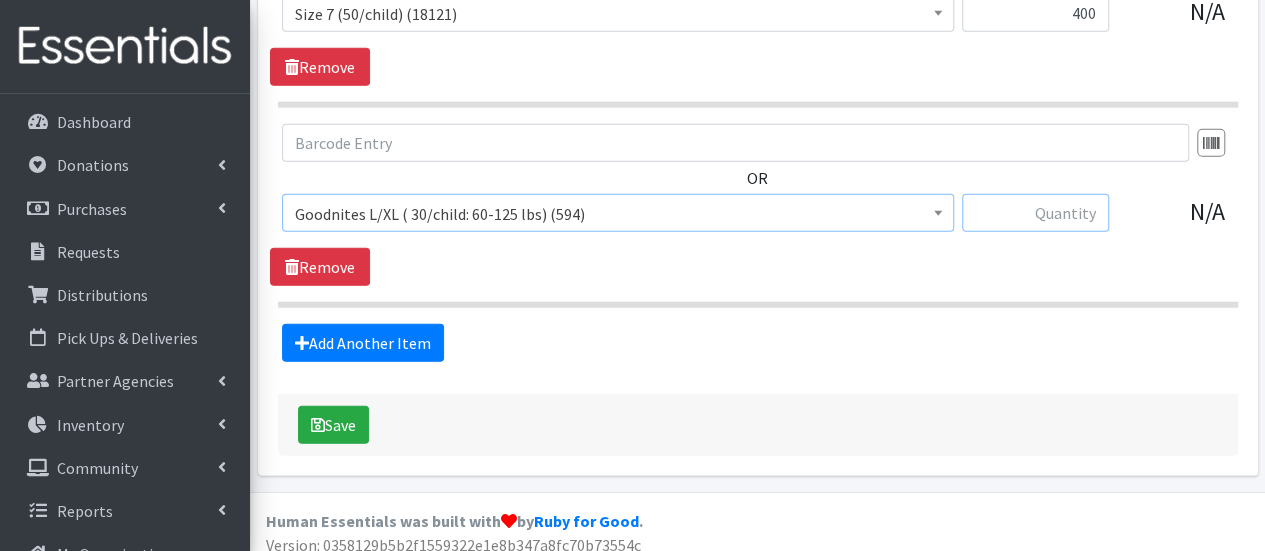 click at bounding box center [1035, 213] 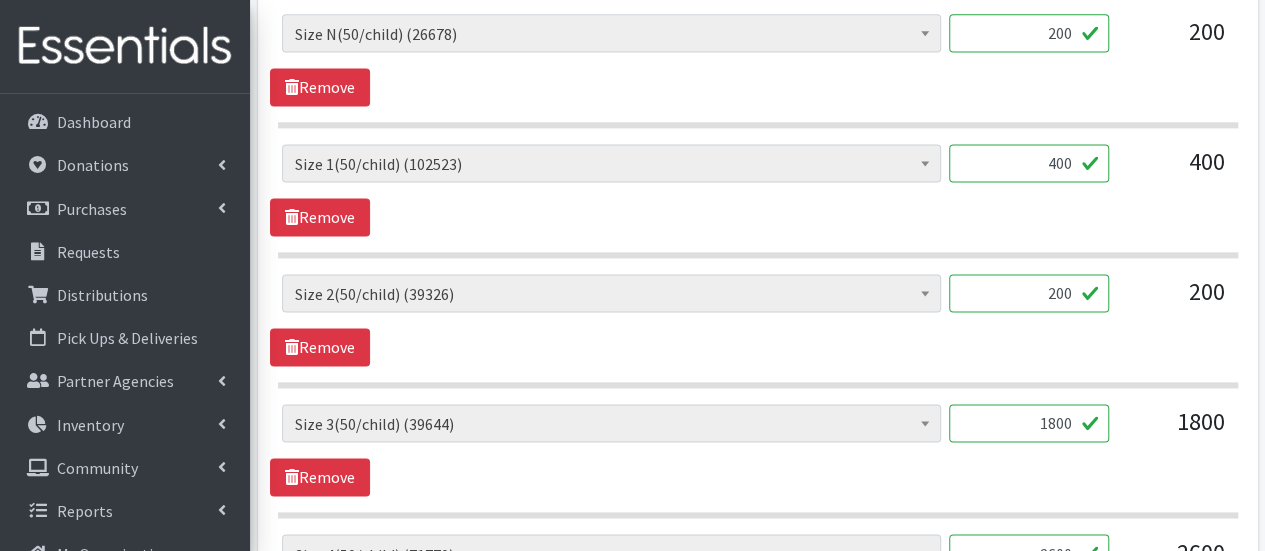scroll, scrollTop: 779, scrollLeft: 0, axis: vertical 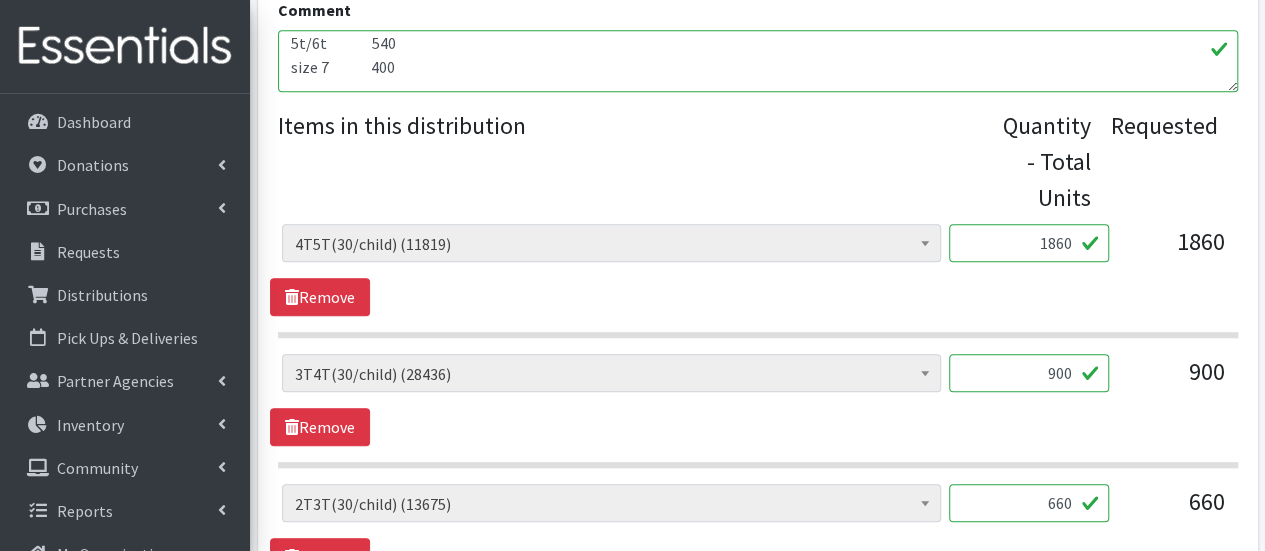 click on "GN Pull ups 240
5t/6t               540
size 7              400
Allergies:
Size 4: 200 pampers
Size 3: 200 luvs" at bounding box center [758, 61] 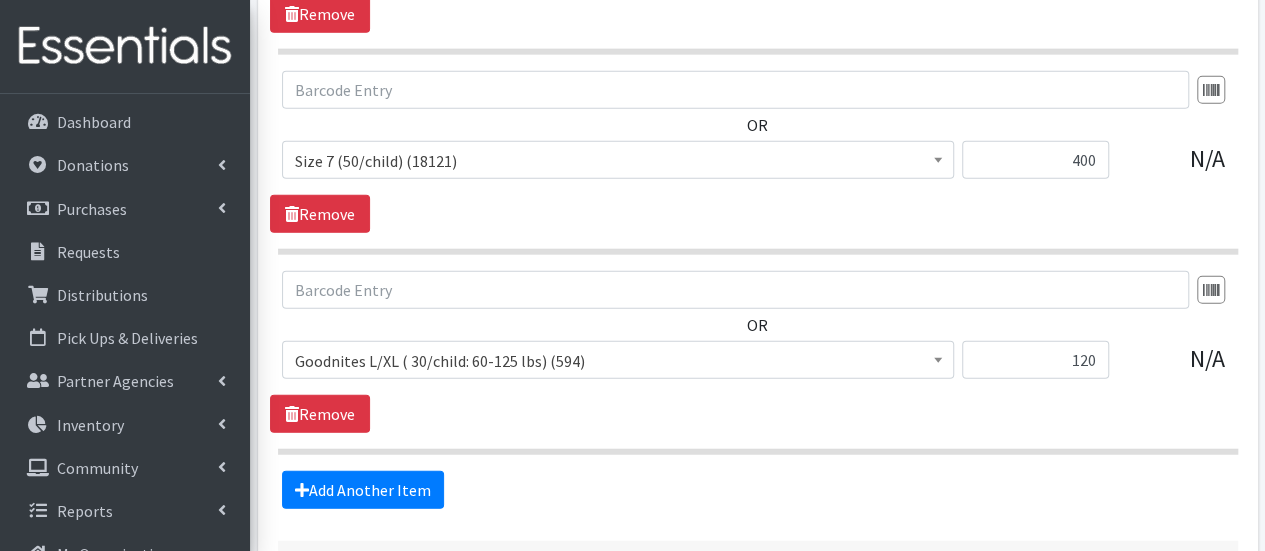 scroll, scrollTop: 2579, scrollLeft: 0, axis: vertical 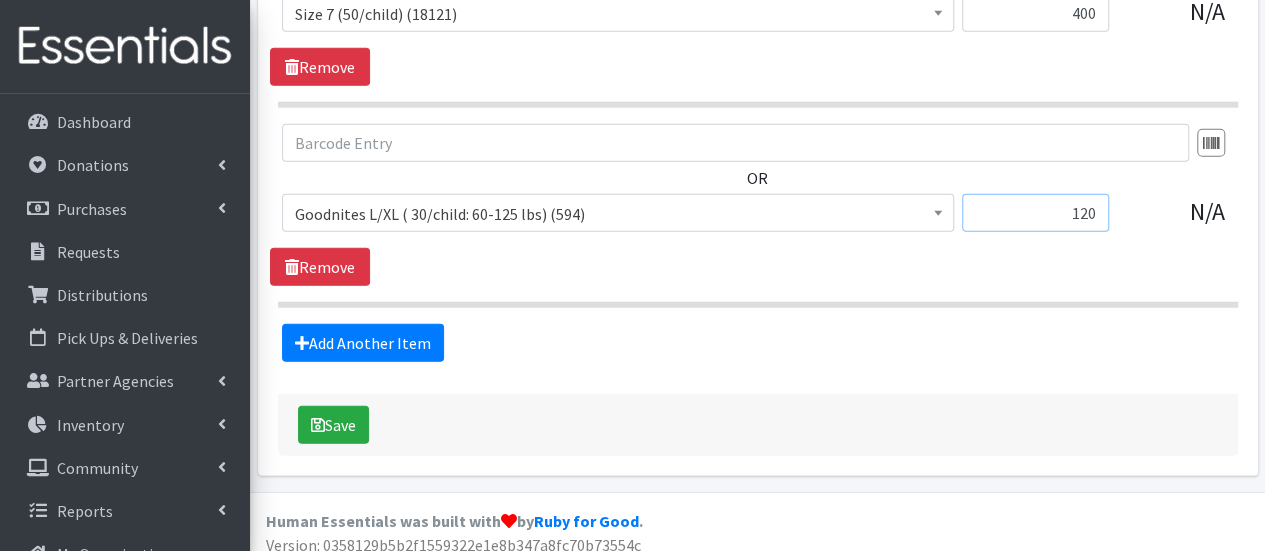 drag, startPoint x: 1054, startPoint y: 200, endPoint x: 1098, endPoint y: 191, distance: 44.911022 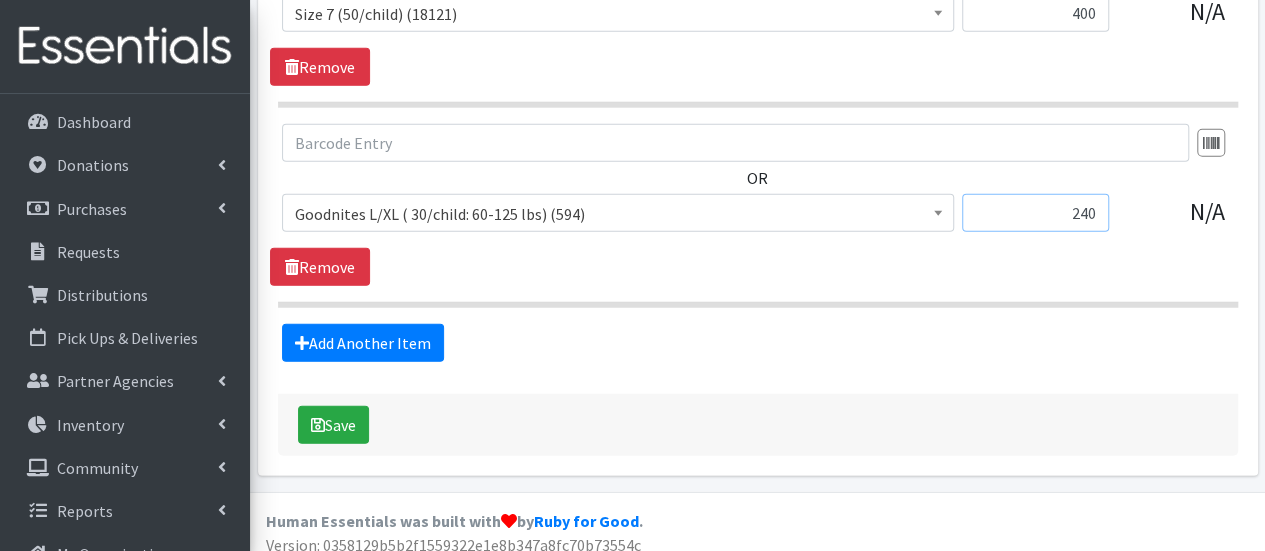 type on "240" 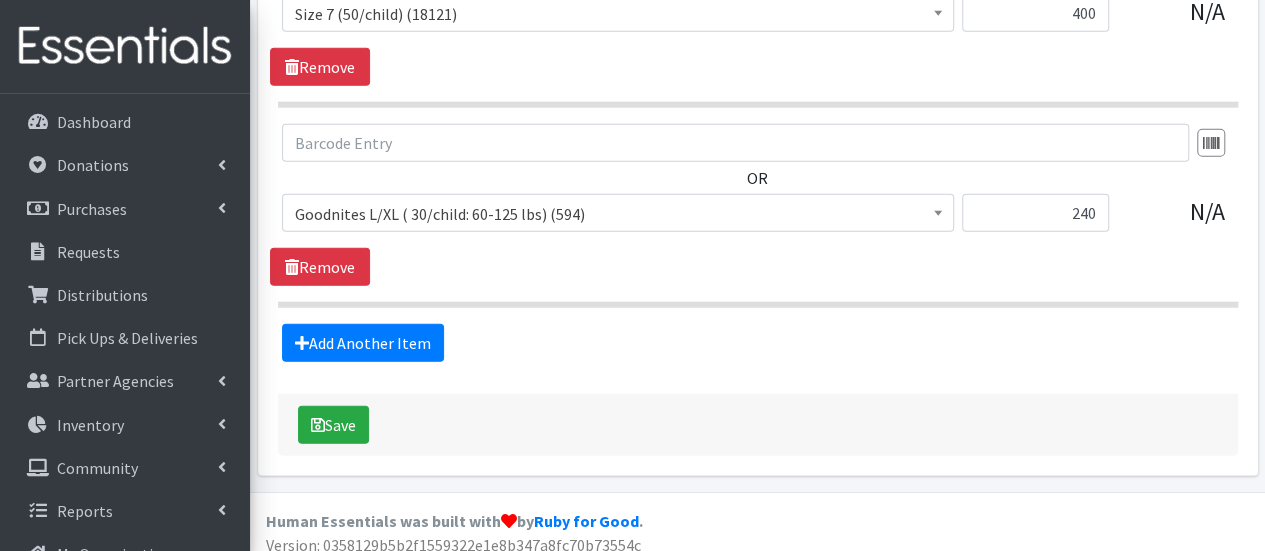 click on "Save" at bounding box center (758, 425) 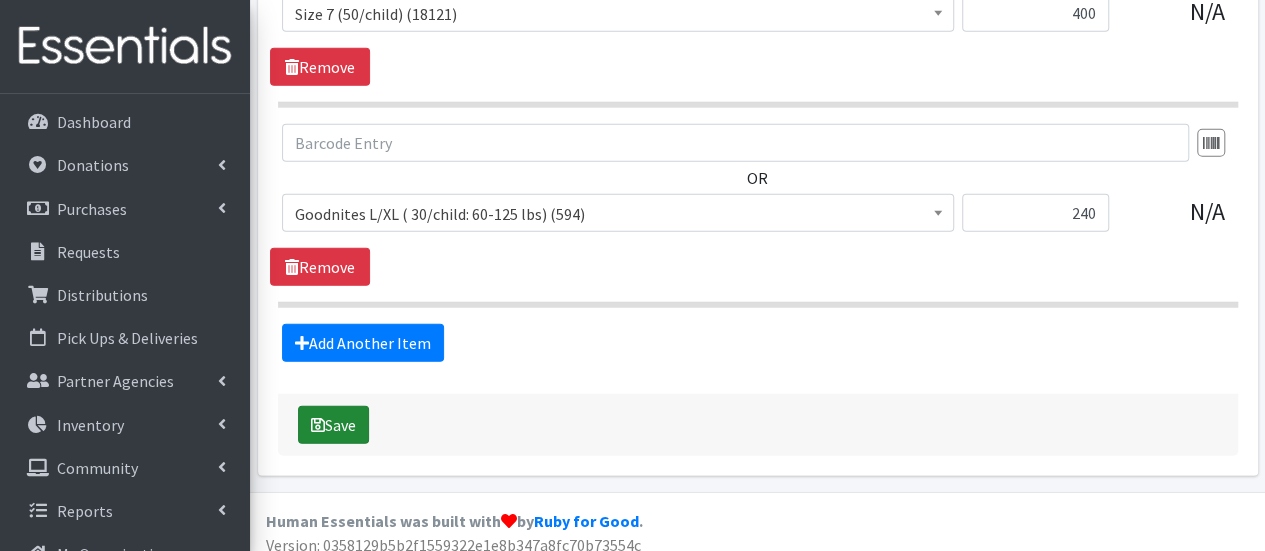 click on "Save" at bounding box center (333, 425) 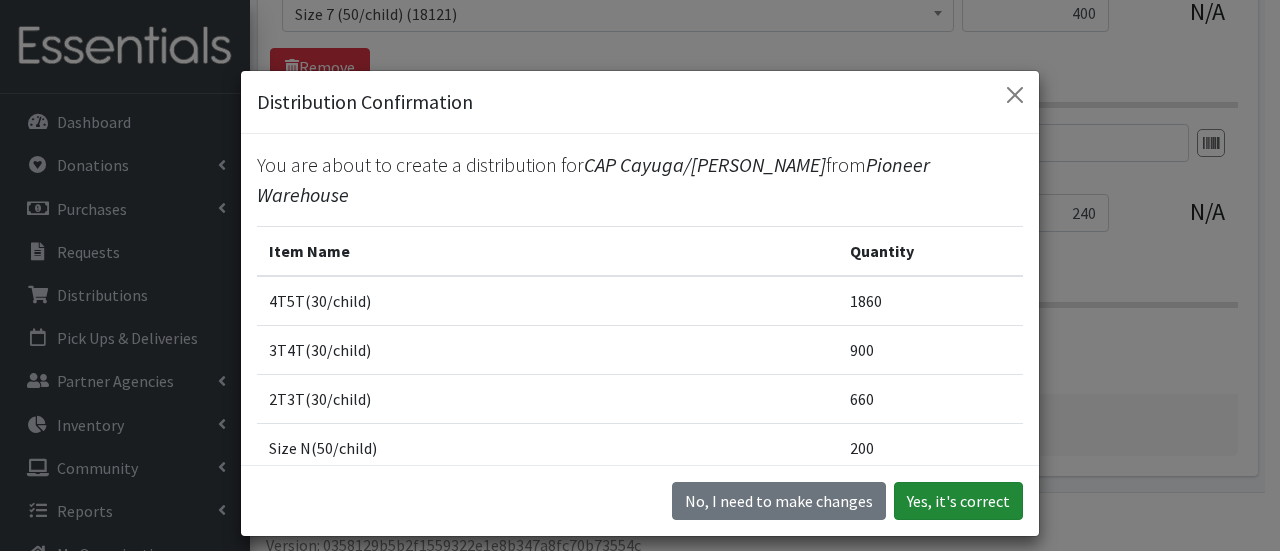 click on "Yes, it's correct" at bounding box center (958, 501) 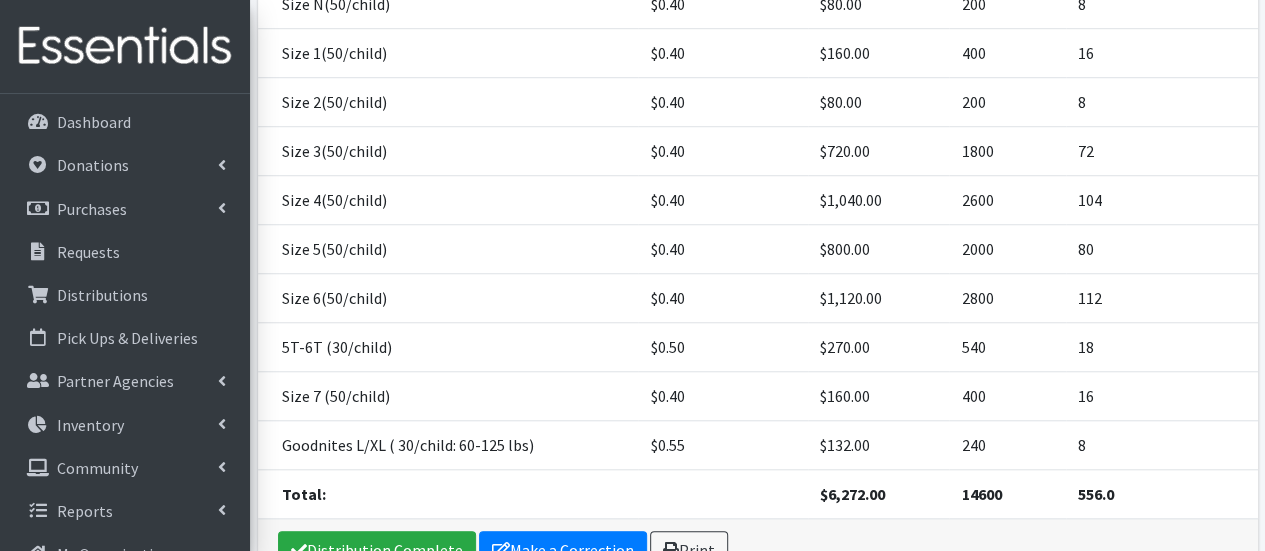 scroll, scrollTop: 814, scrollLeft: 0, axis: vertical 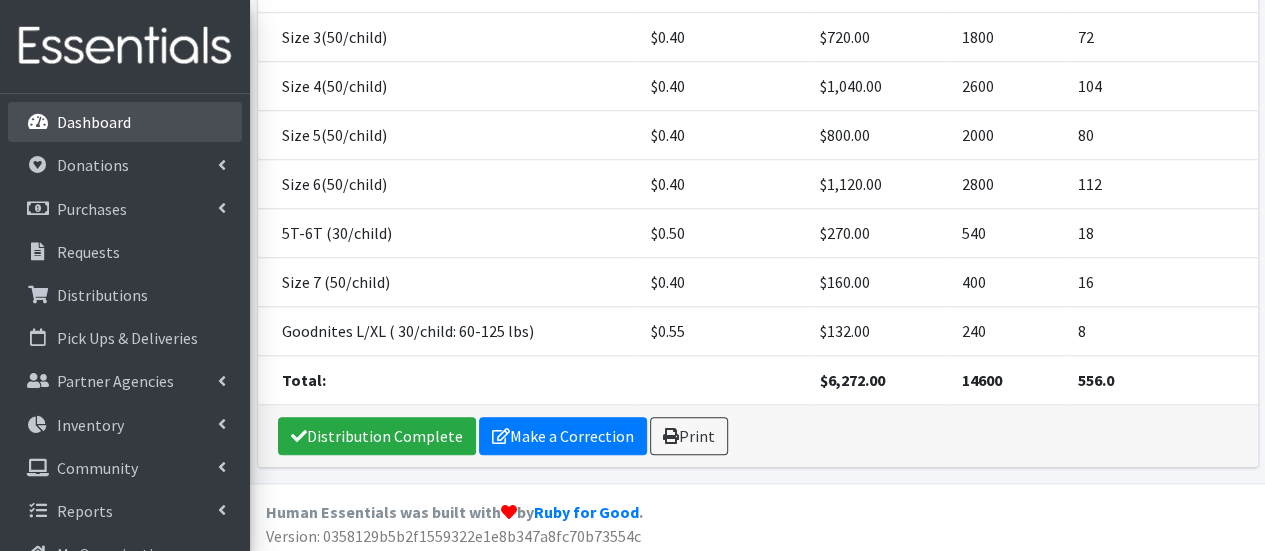 click on "Dashboard" at bounding box center (125, 122) 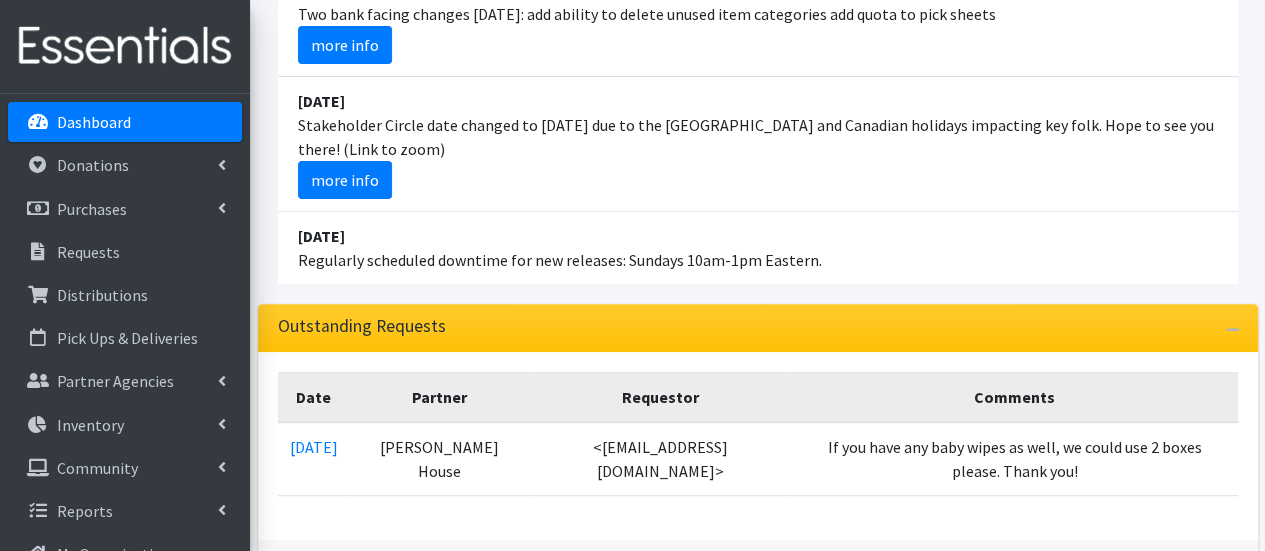 scroll, scrollTop: 300, scrollLeft: 0, axis: vertical 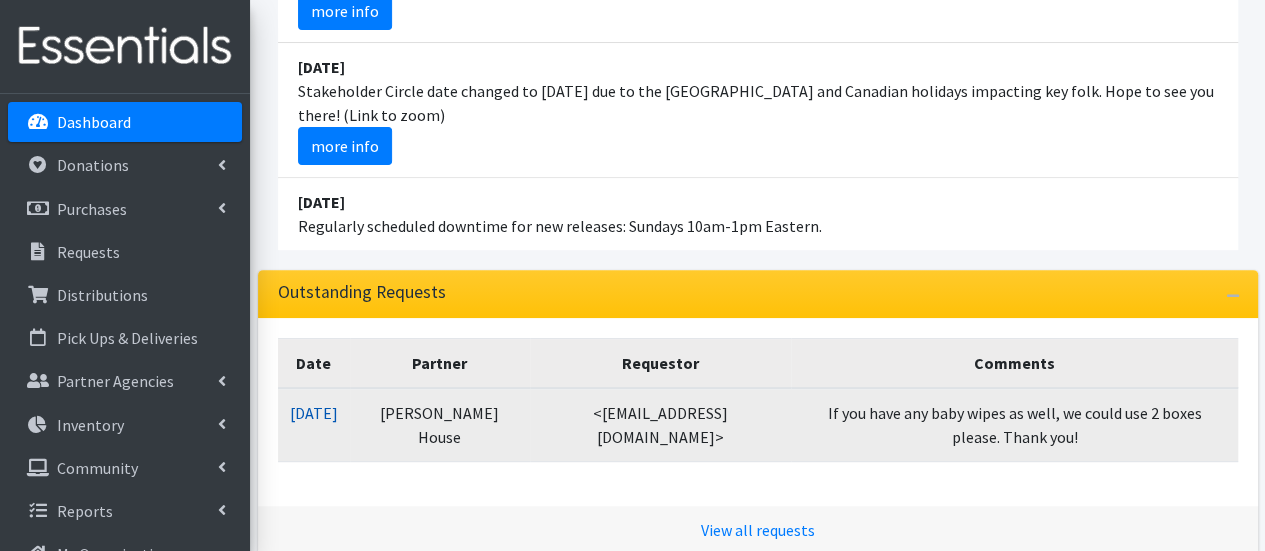 click on "[DATE]" at bounding box center [314, 413] 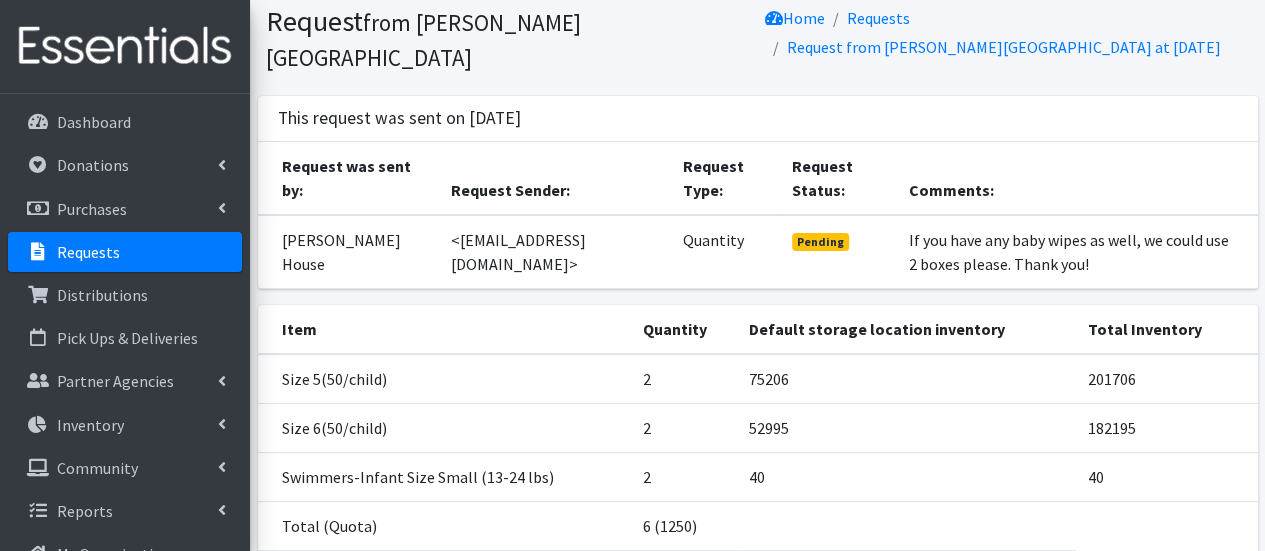 scroll, scrollTop: 100, scrollLeft: 0, axis: vertical 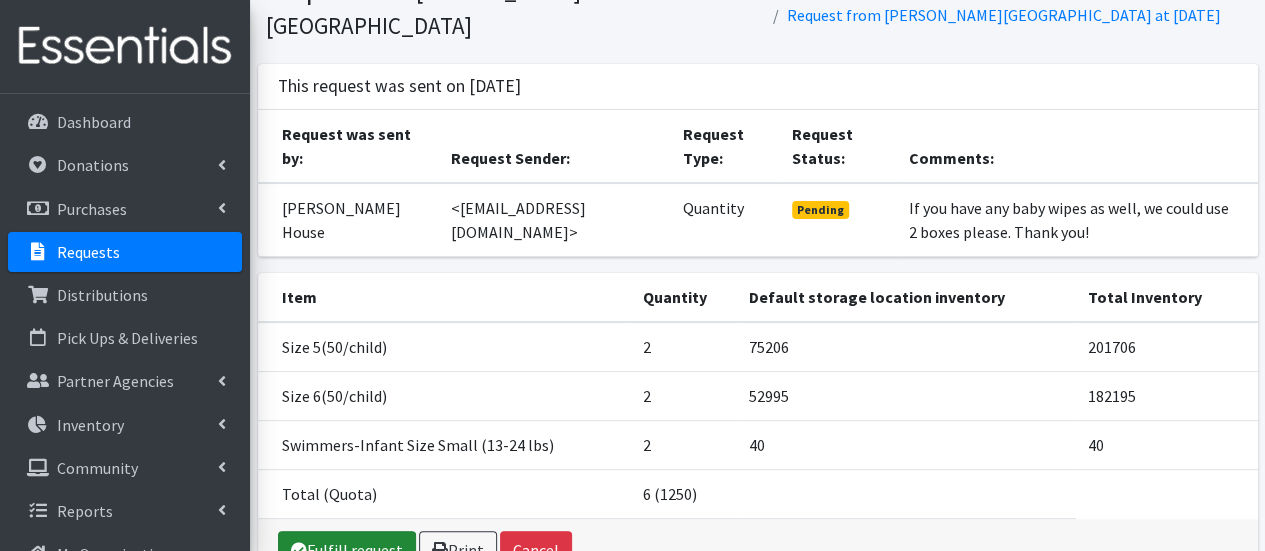 click on "Fulfill request" at bounding box center (347, 550) 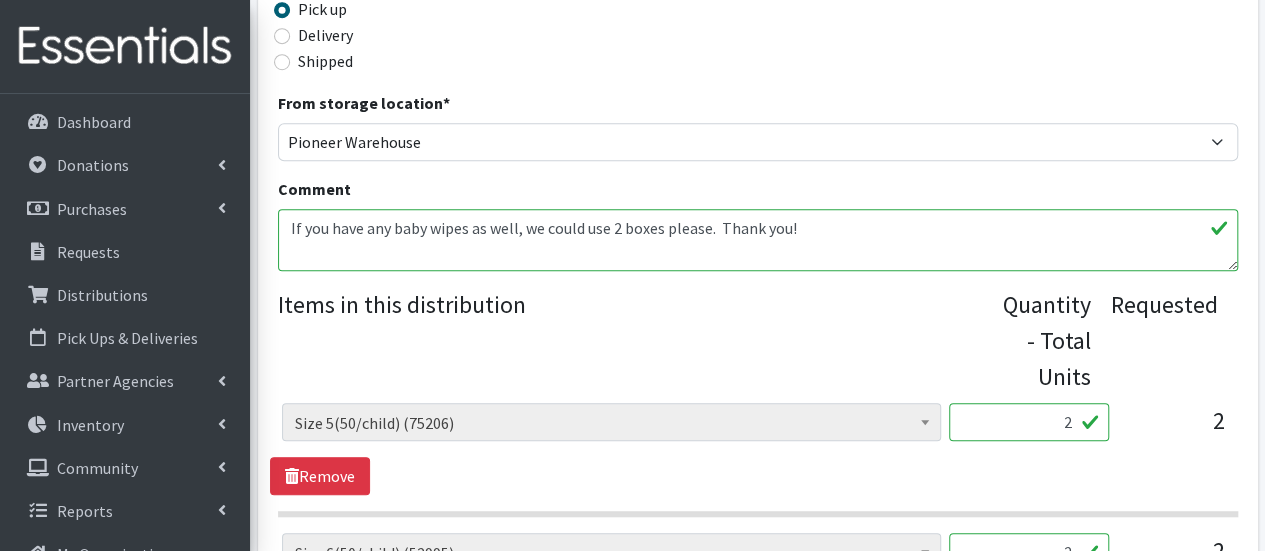 scroll, scrollTop: 900, scrollLeft: 0, axis: vertical 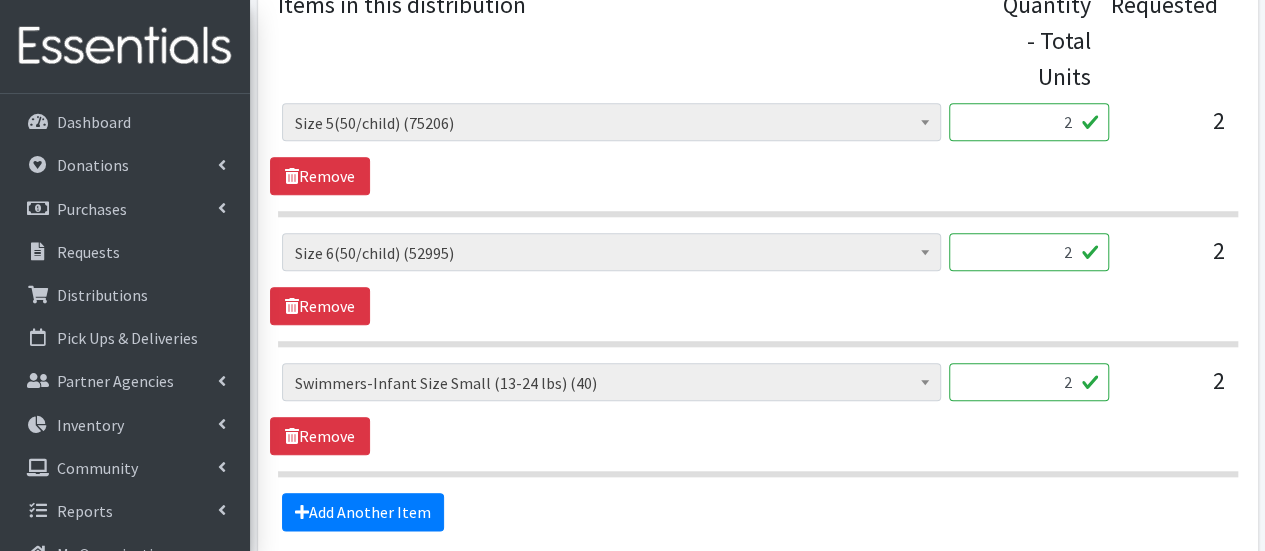 drag, startPoint x: 1074, startPoint y: 373, endPoint x: 1036, endPoint y: 359, distance: 40.496914 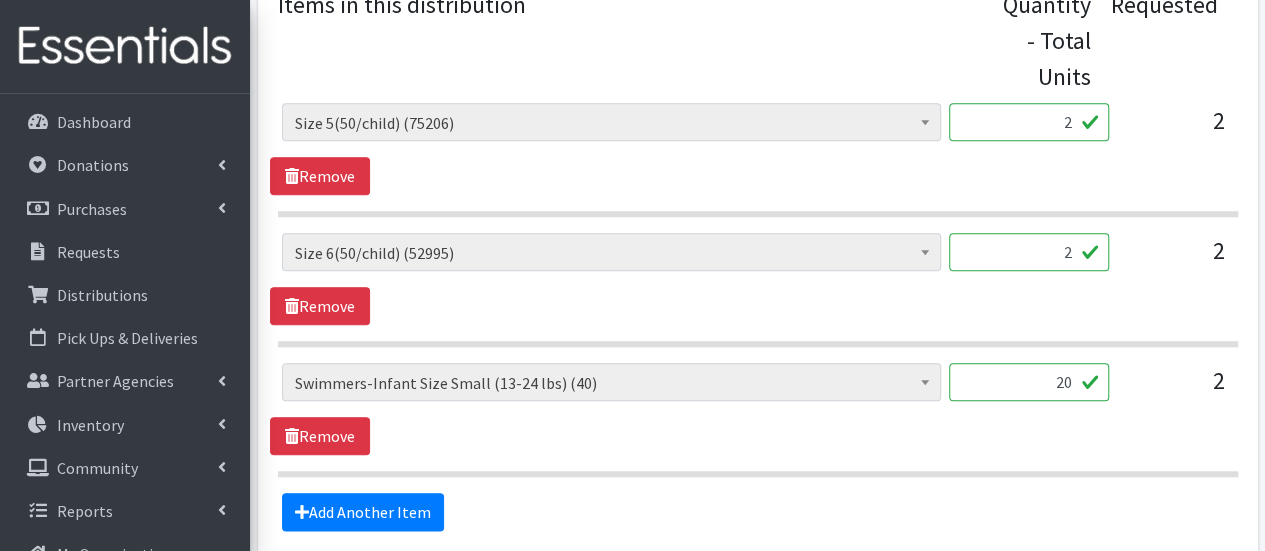 type on "20" 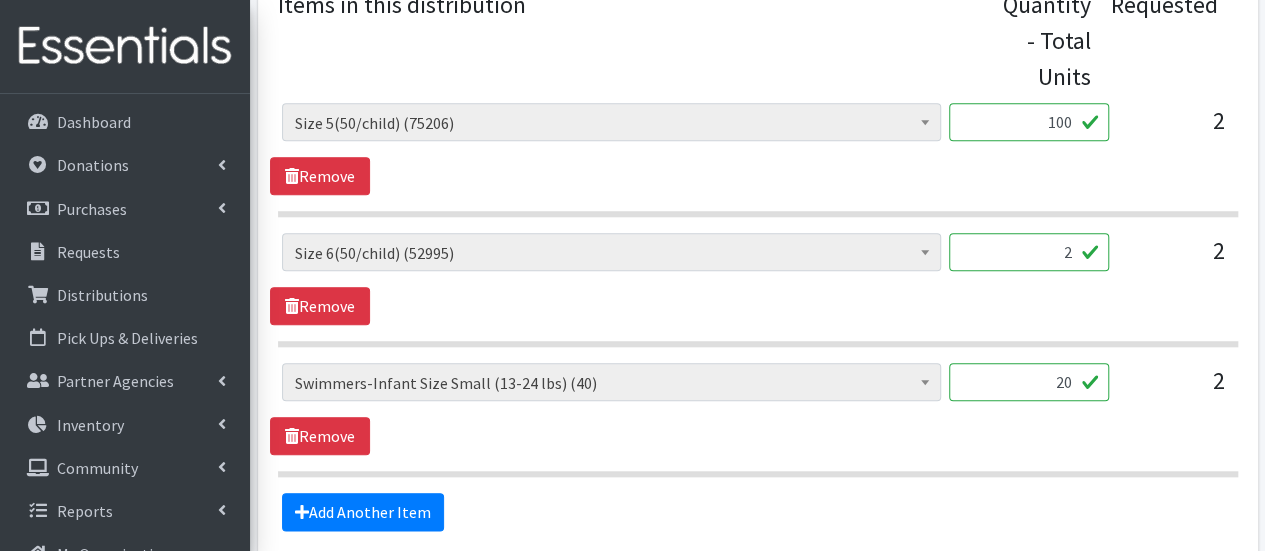 type on "100" 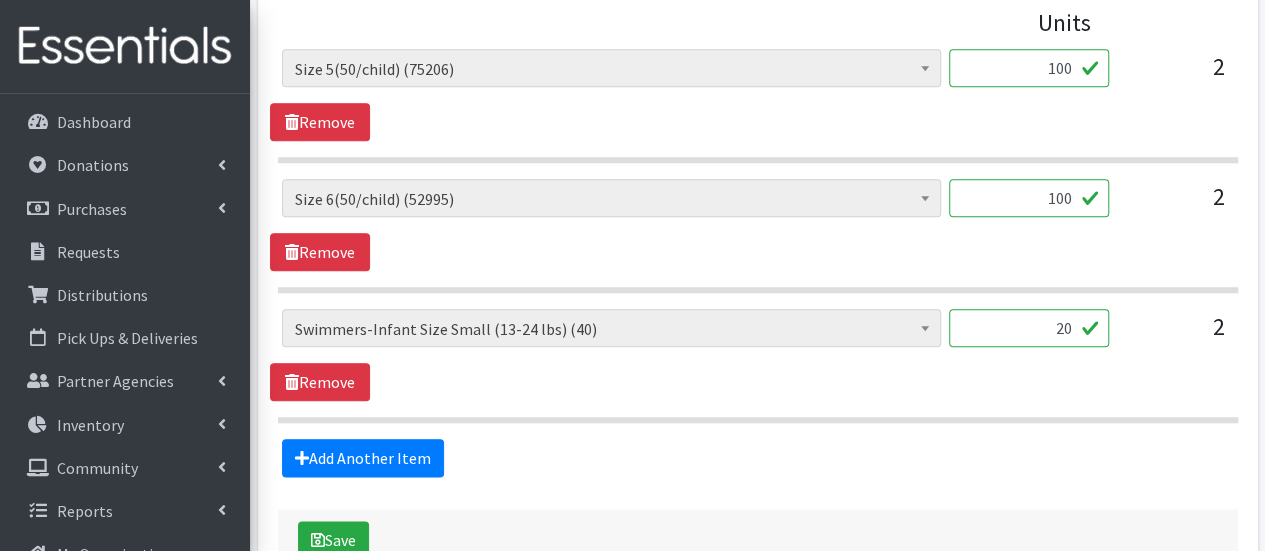 scroll, scrollTop: 1079, scrollLeft: 0, axis: vertical 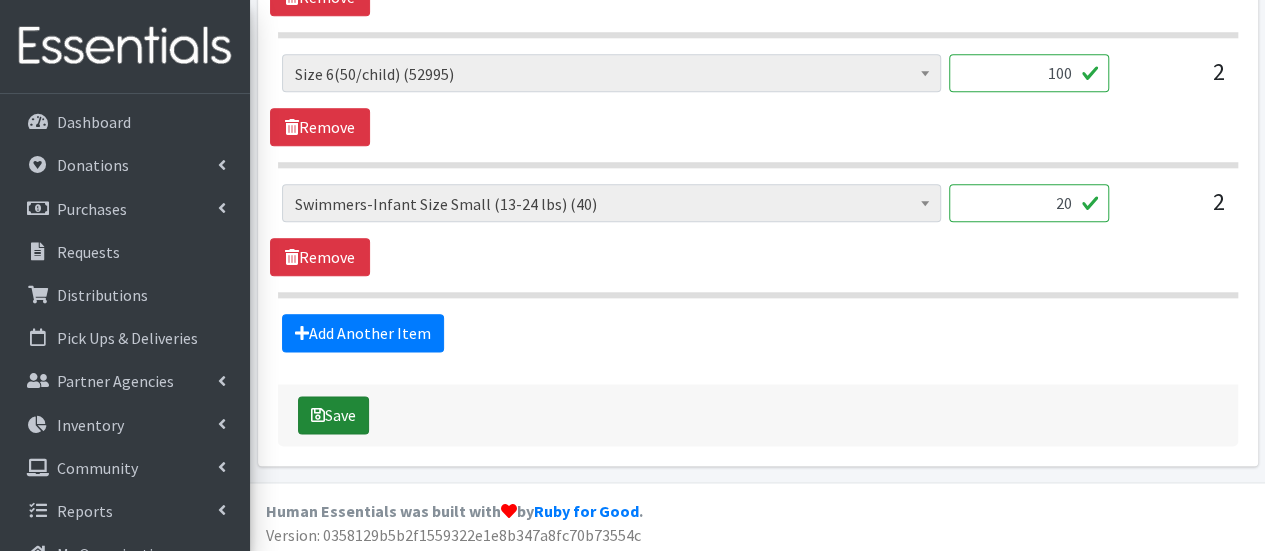 type on "100" 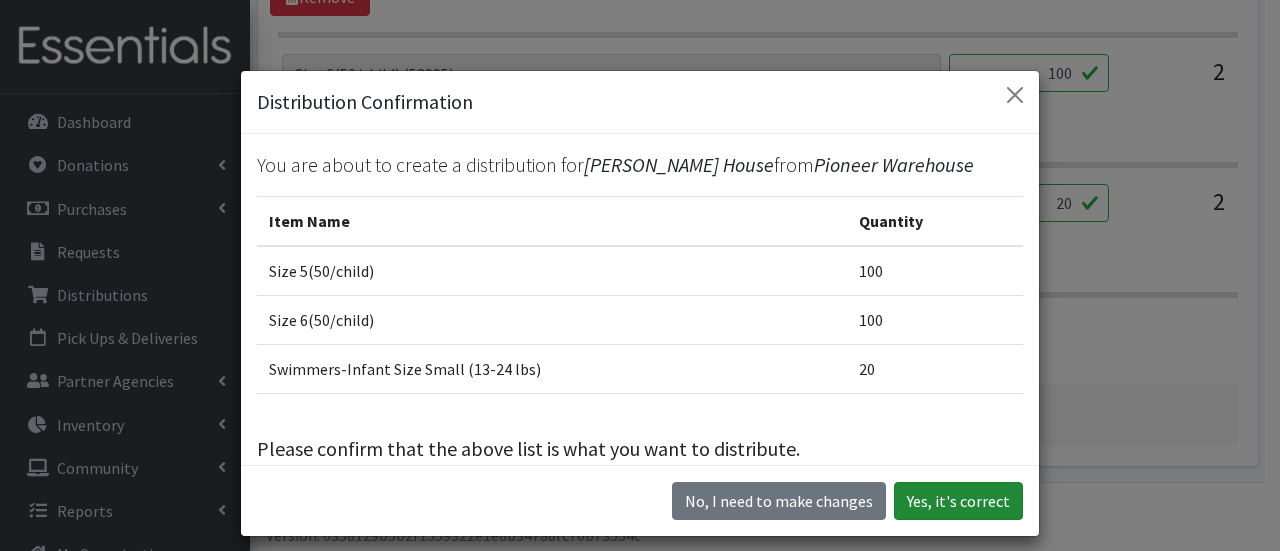 click on "Yes, it's correct" at bounding box center (958, 501) 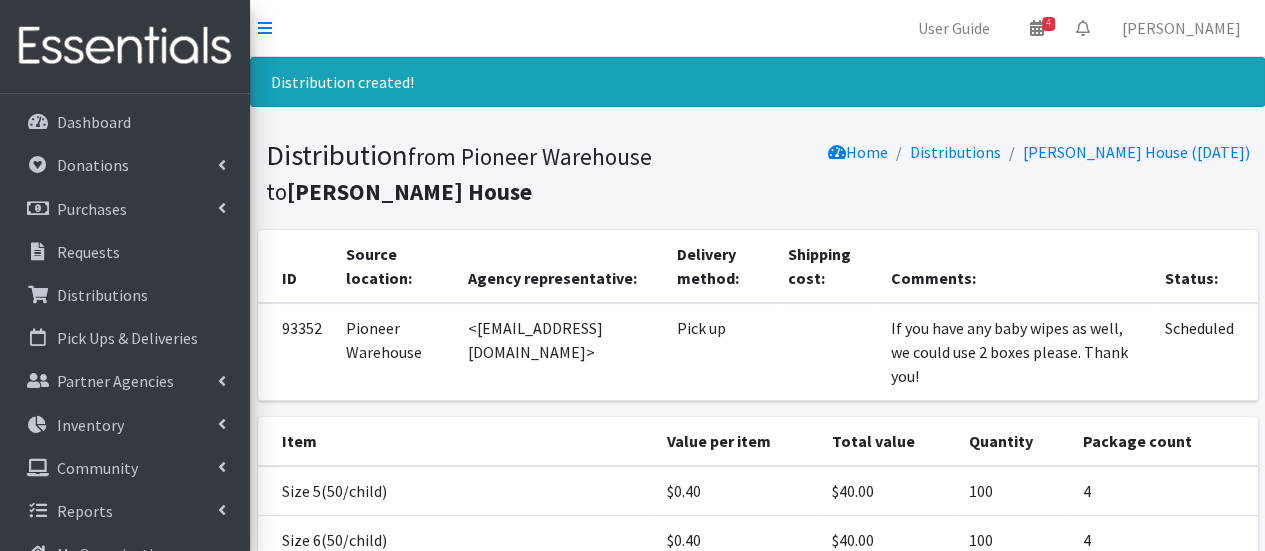 scroll, scrollTop: 262, scrollLeft: 0, axis: vertical 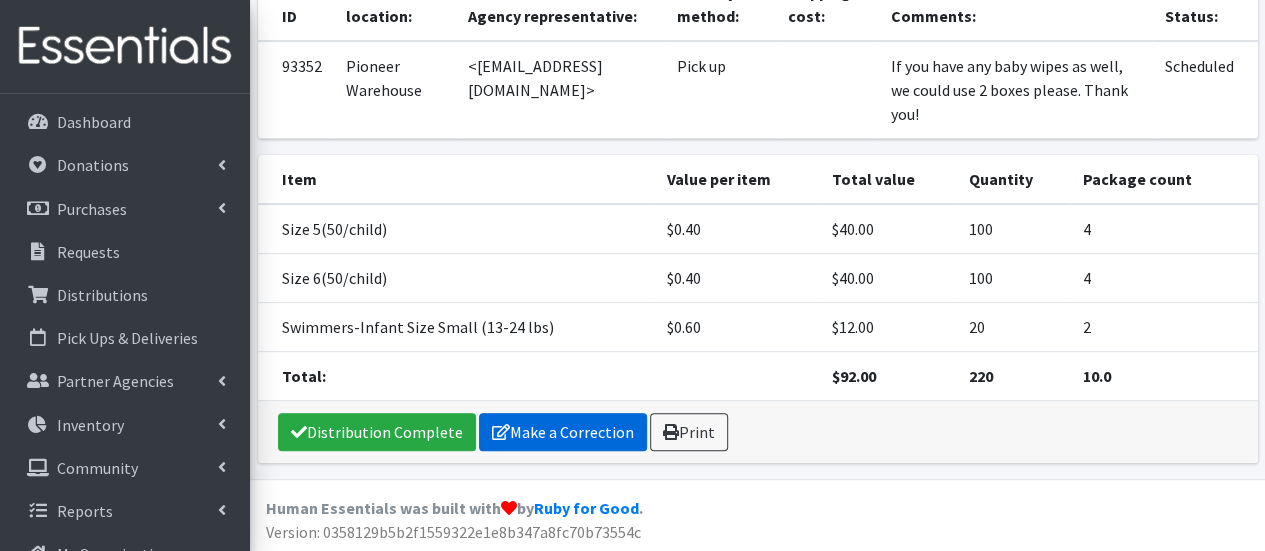 click on "Make a Correction" at bounding box center [563, 432] 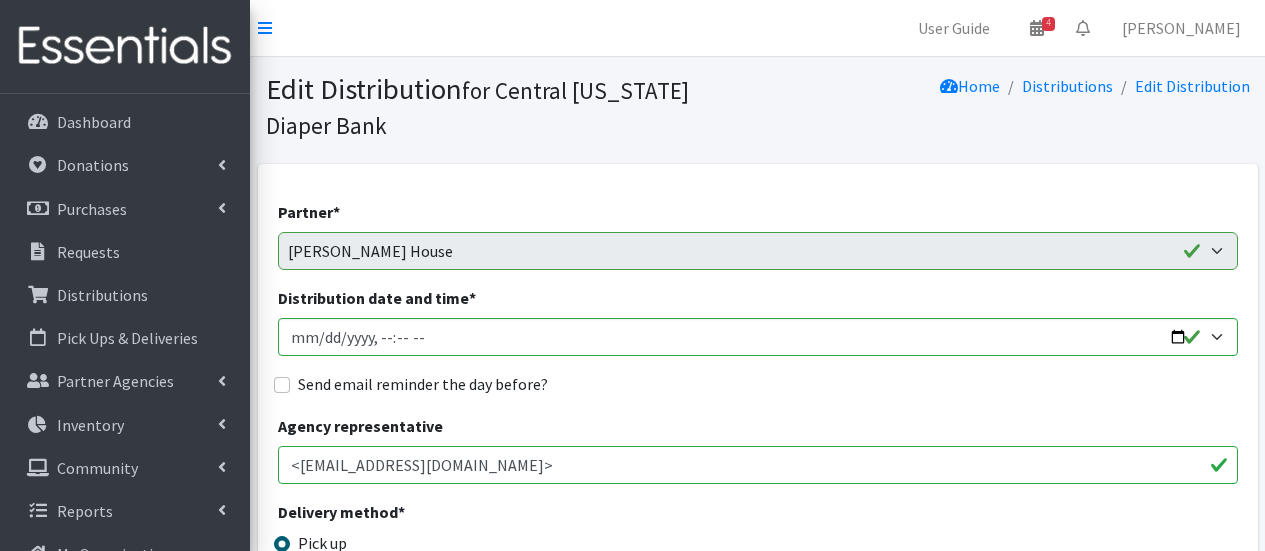scroll, scrollTop: 0, scrollLeft: 0, axis: both 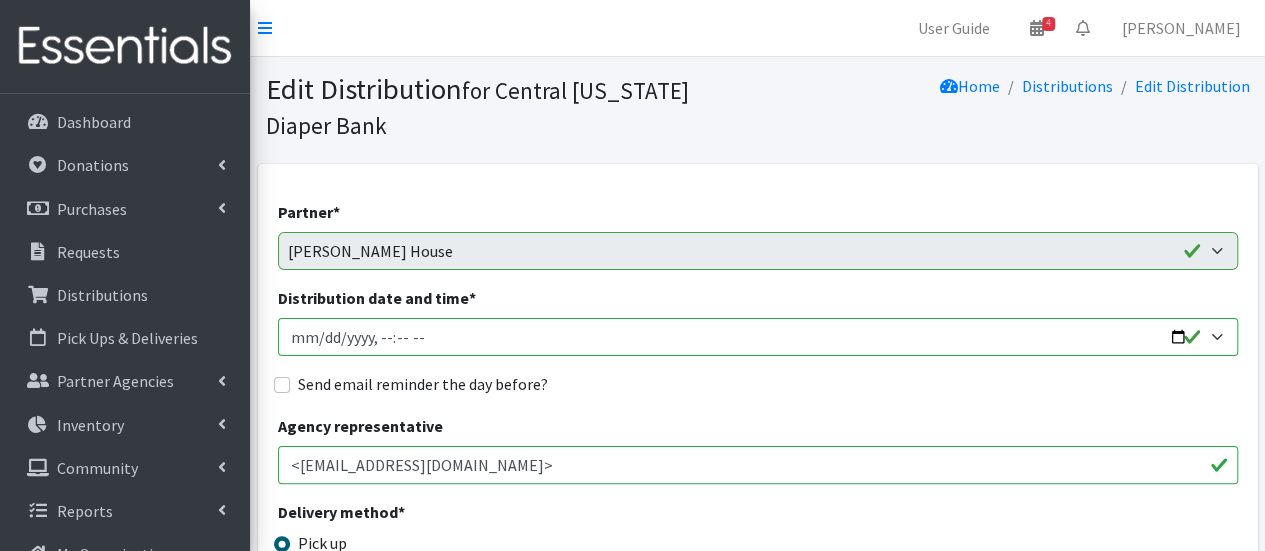 click on "Distribution date and time  *" at bounding box center [758, 337] 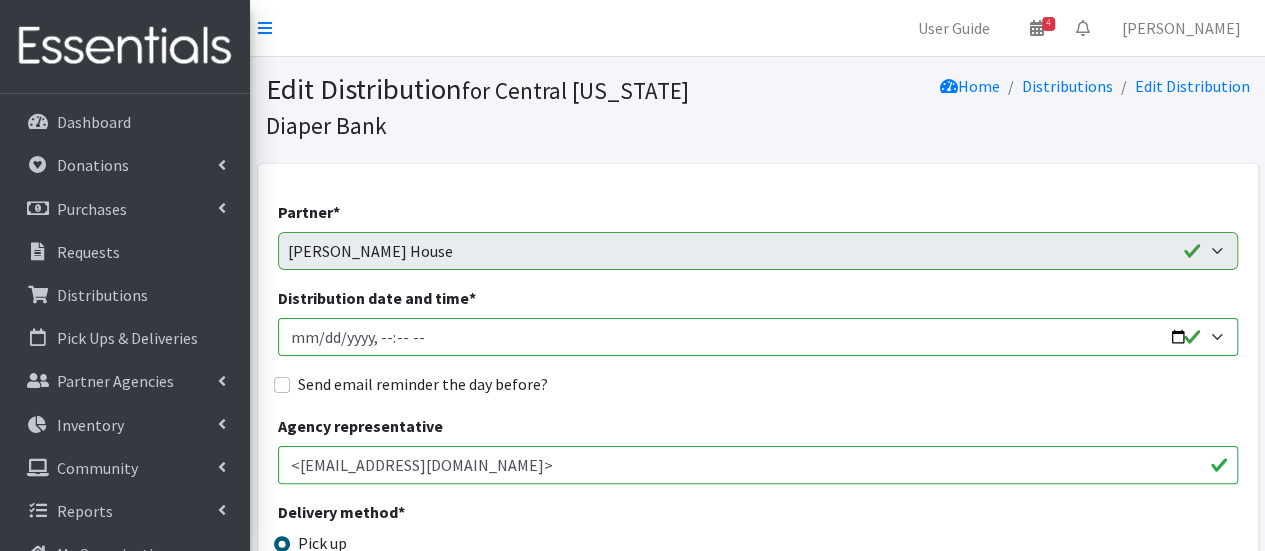 type on "2025-07-10T15:00" 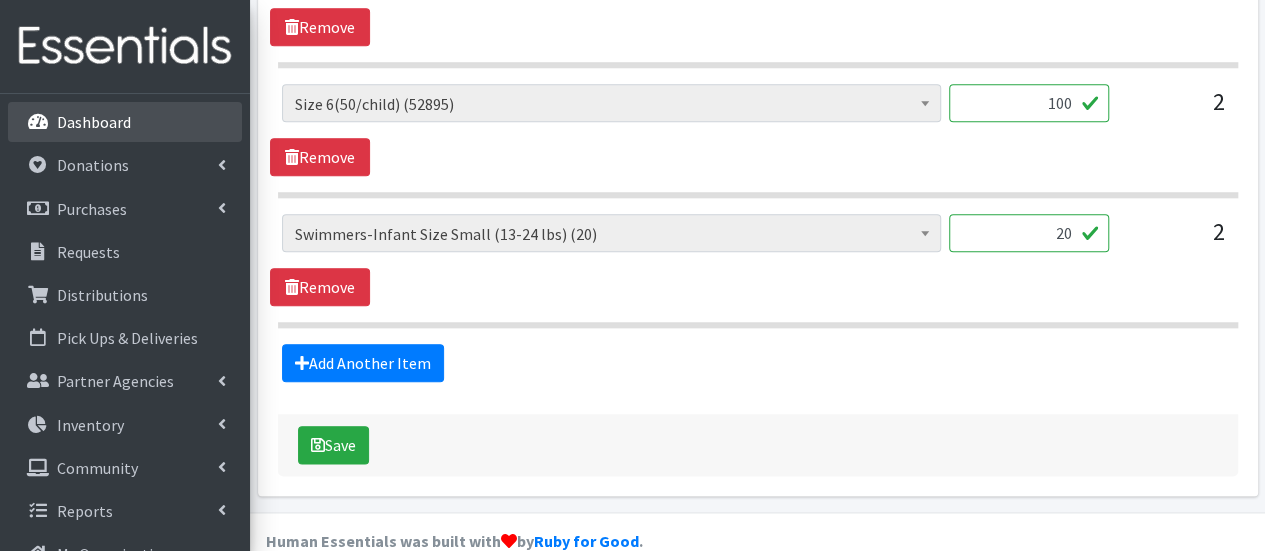 scroll, scrollTop: 1014, scrollLeft: 0, axis: vertical 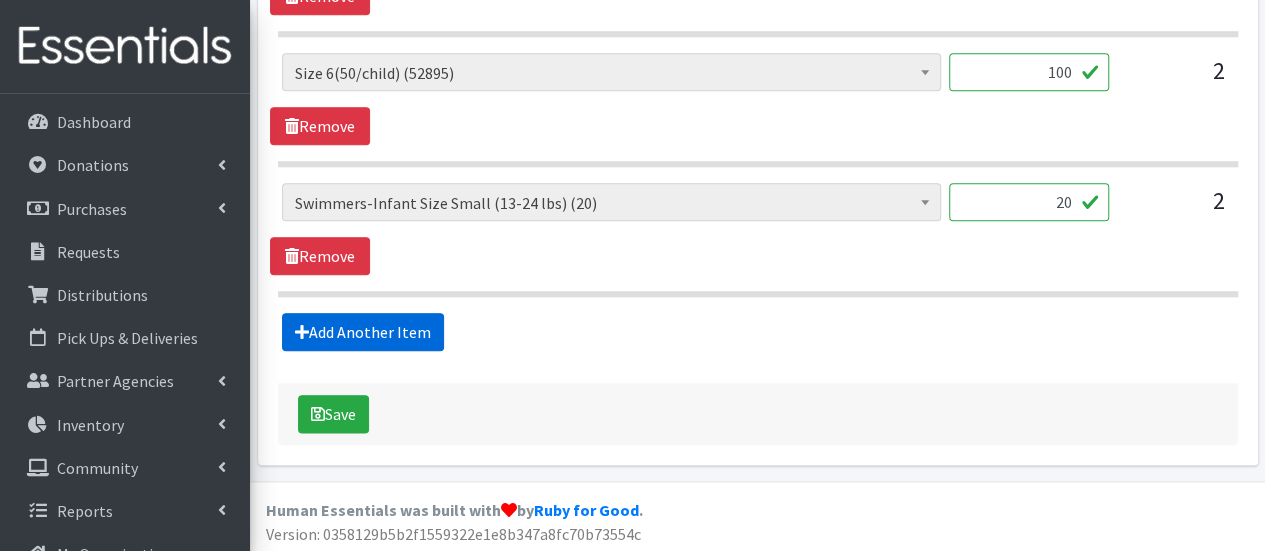 click on "Add Another Item" at bounding box center (363, 332) 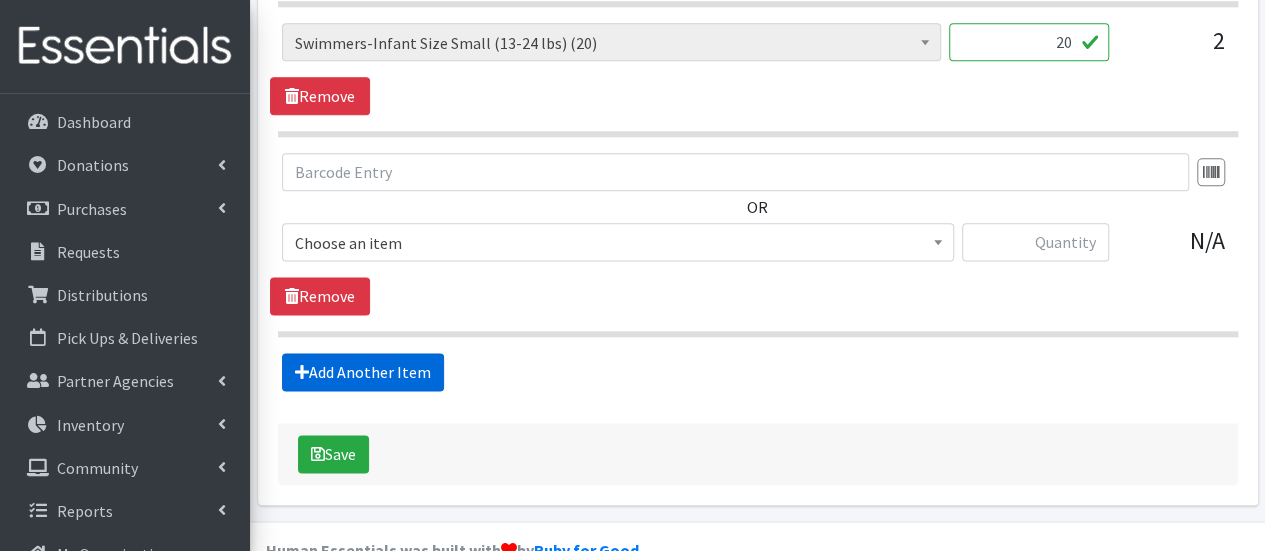scroll, scrollTop: 1212, scrollLeft: 0, axis: vertical 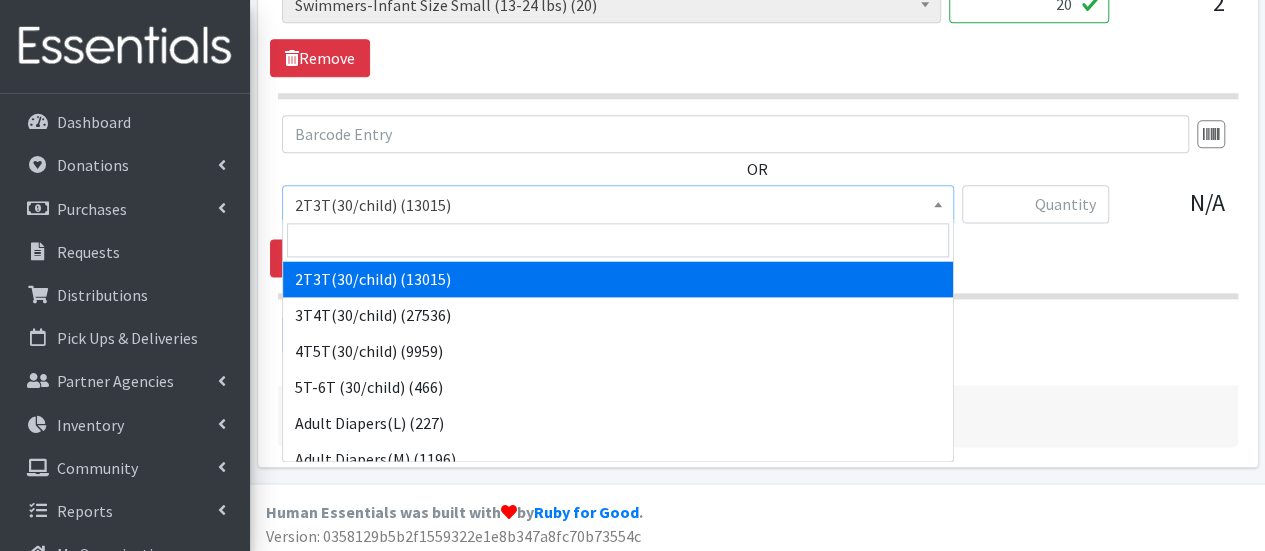 click on "2T3T(30/child) (13015)" at bounding box center [618, 205] 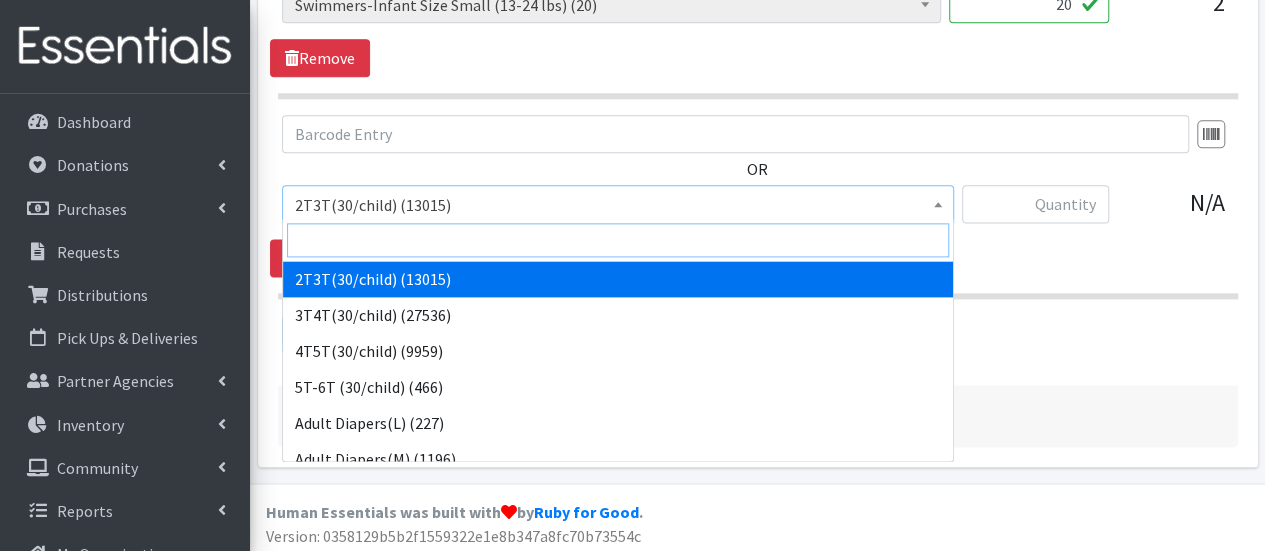 click at bounding box center [618, 240] 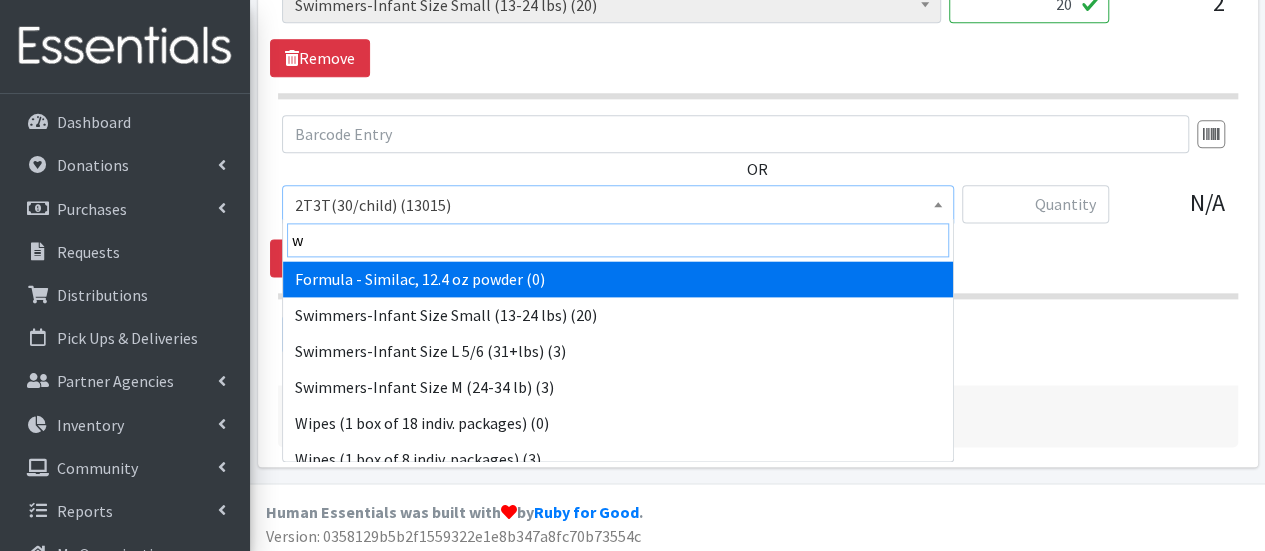 type on "wi" 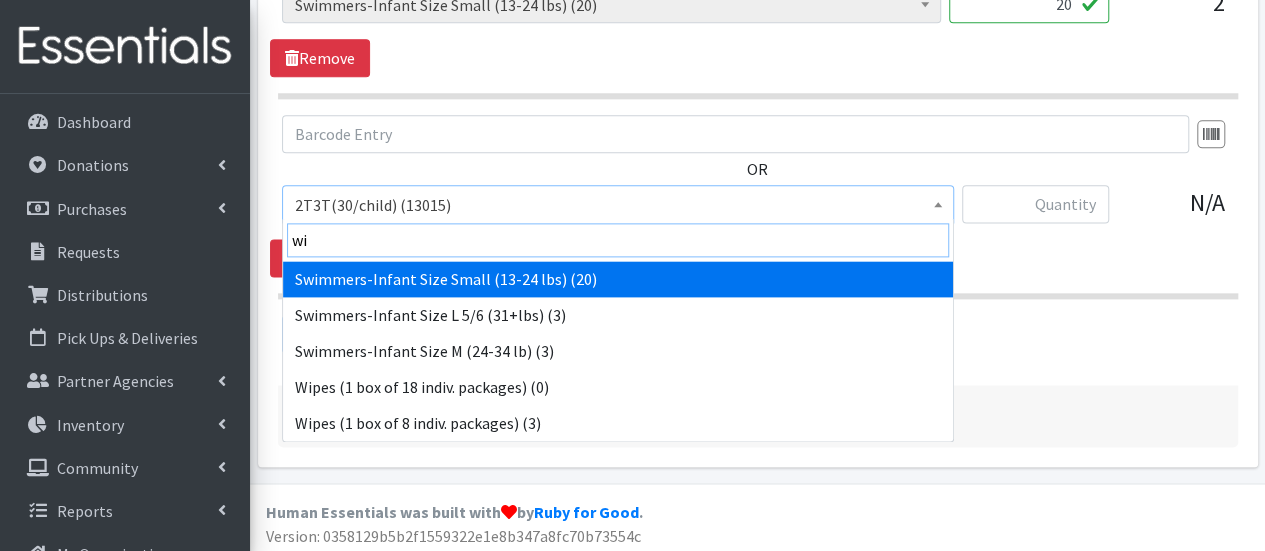 drag, startPoint x: 339, startPoint y: 235, endPoint x: 283, endPoint y: 239, distance: 56.142673 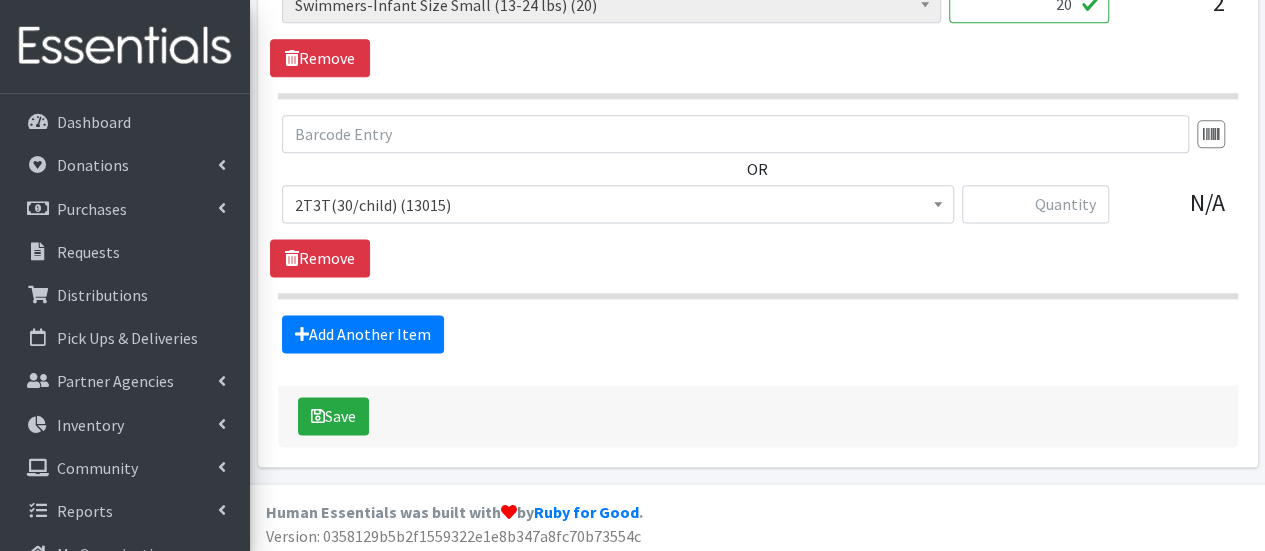click on "Partner  *
ACR Health
All Saints Church
Baby Momma Association
Bellegrove Missionary Baptist Church Food Pantry
Bethlehem Revival Temple
Blessing Box Food Pantry
Brighton Academy Middle School & Syracuse City School District
Brown Memorial
CAP Cayuga/Seneca
CAPCO (Cortland County)
CAP of Madison County
Catholic Charities of Onondaga County
Cayuga Health Network
Center for Justice Innovation
Chadwick Residence
CirCare
Clothing Ministry
CNYDB
County West Family Resource Center
Crouse Hospital
Crouse NICU
Demo
Demo-TANF
DeWitt Food Pantry
Dr. Weeks Elementary
Dunbar Association
Epiphany Parish Outreach @ St Joseph the Worker Food Pantry
Food Bank of CNY
Gethsemane UMC
Healthy Families
Help Me Grow
Hillside
Holy Family Outreach
Huntington Family Centers
Interfaith Works
Liberty POST
Mary Nelsons Youth Day Foundation
McMahon Ryan Center
Moorish Science Temple of America, State of New York Grand Temple 21-2" at bounding box center (758, -283) 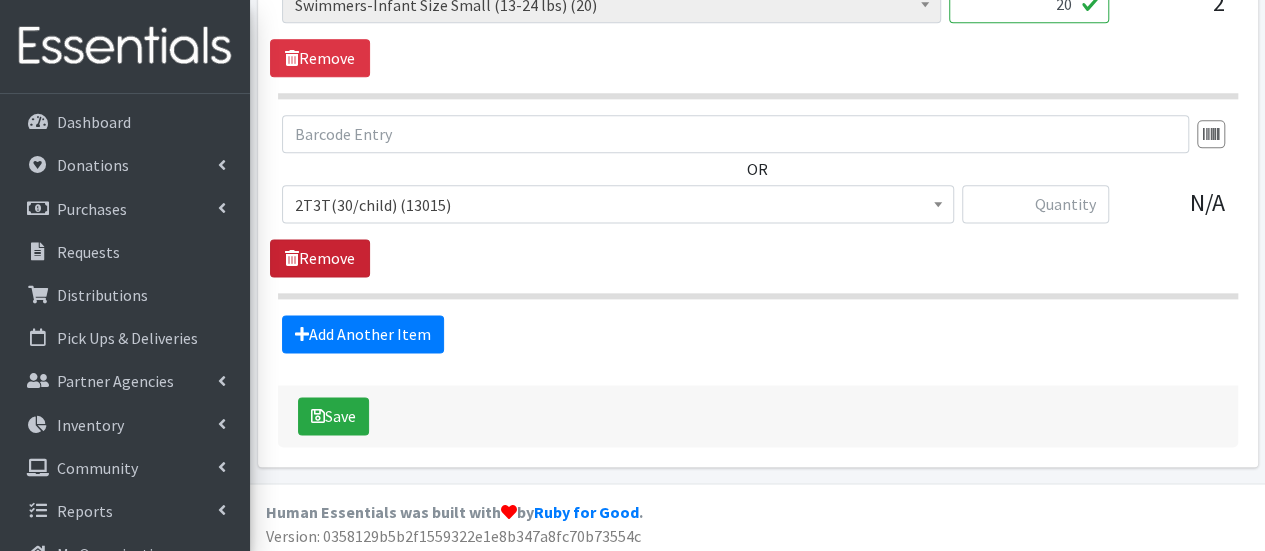 click on "Remove" at bounding box center [320, 258] 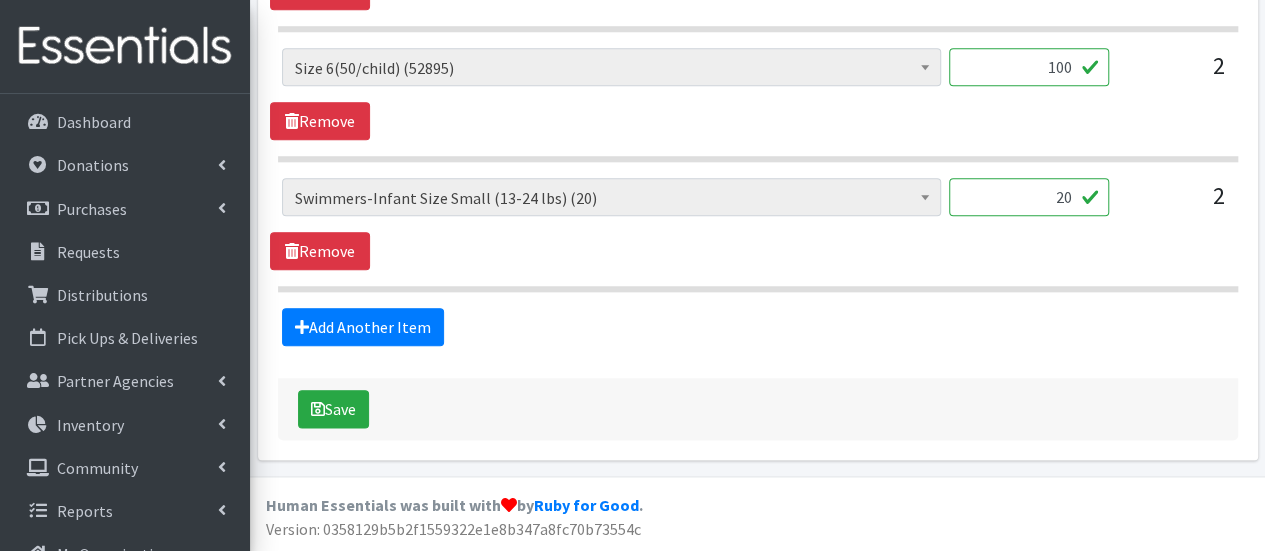 scroll, scrollTop: 1014, scrollLeft: 0, axis: vertical 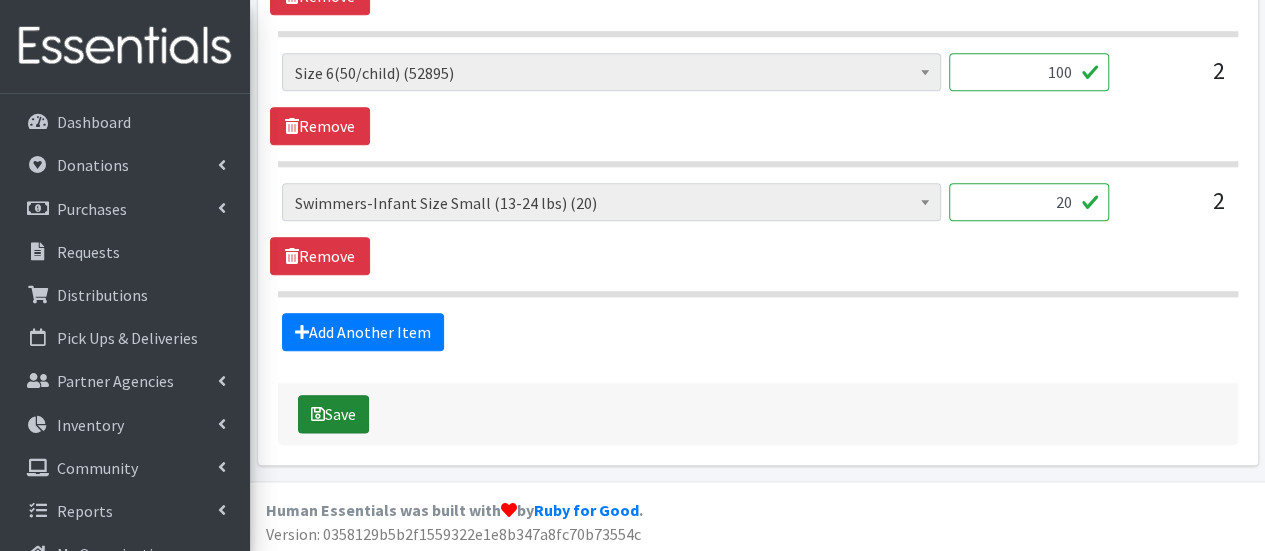 click on "Save" at bounding box center [333, 414] 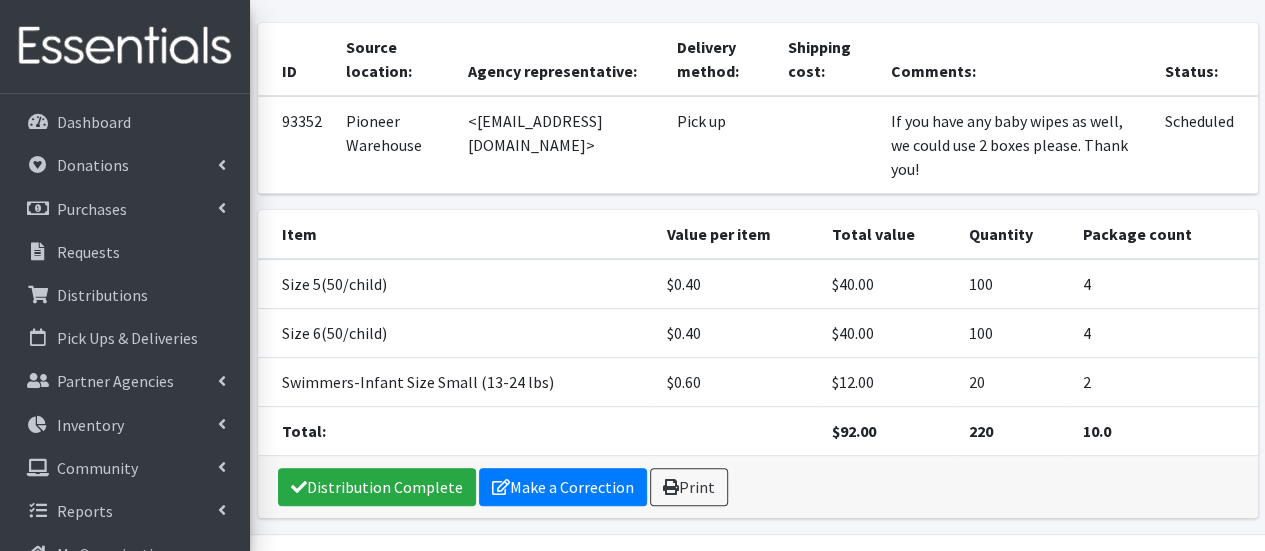 scroll, scrollTop: 262, scrollLeft: 0, axis: vertical 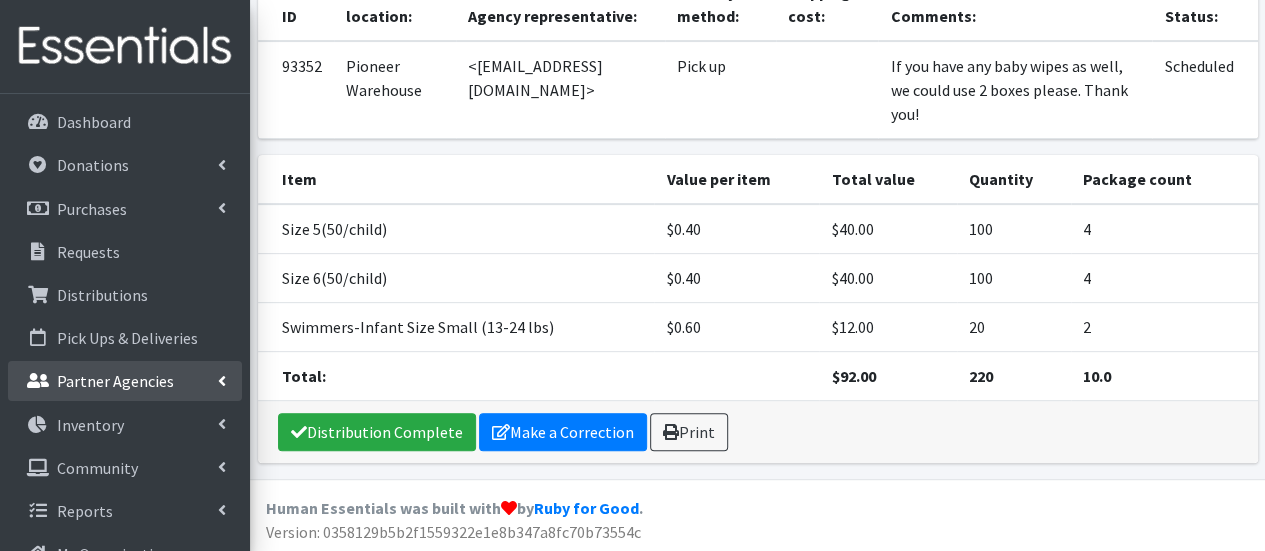 click on "Partner Agencies" at bounding box center [115, 381] 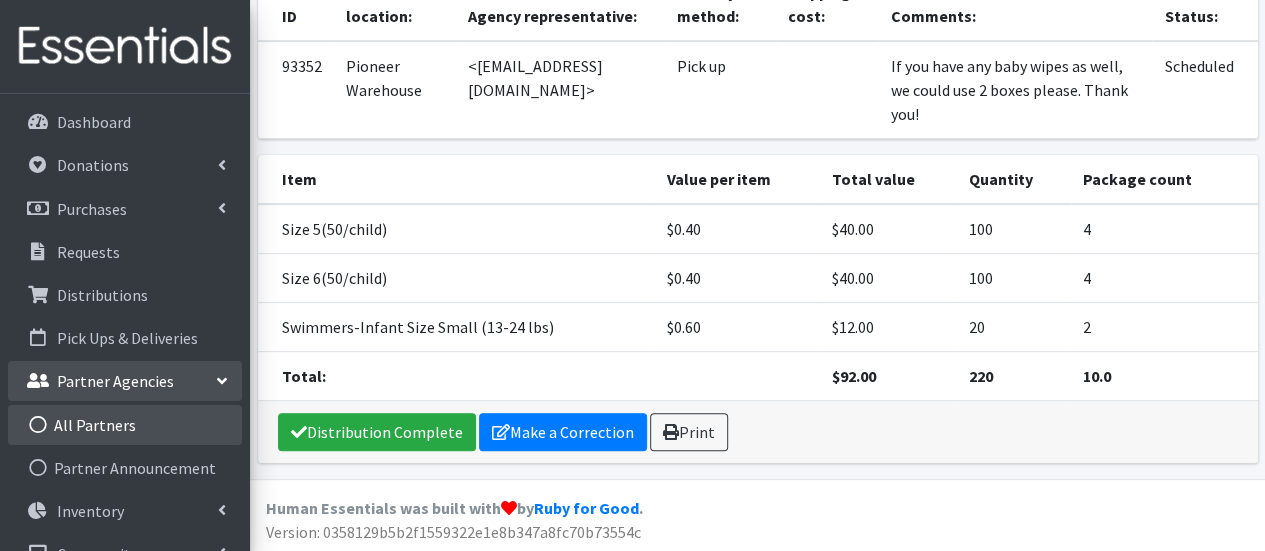 click on "All Partners" at bounding box center (125, 425) 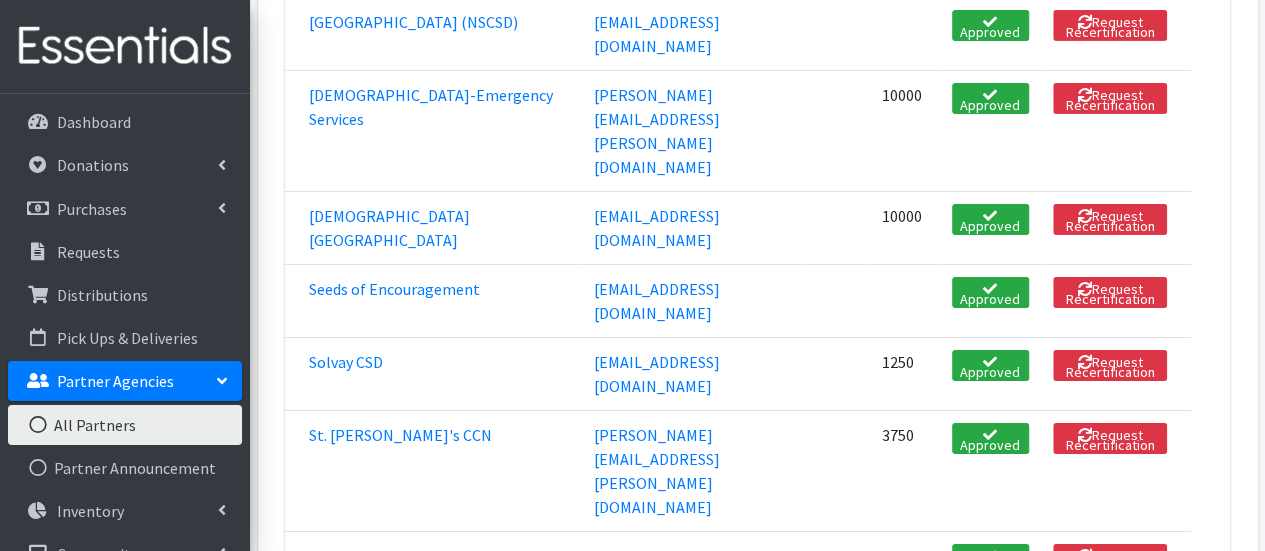 scroll, scrollTop: 3489, scrollLeft: 0, axis: vertical 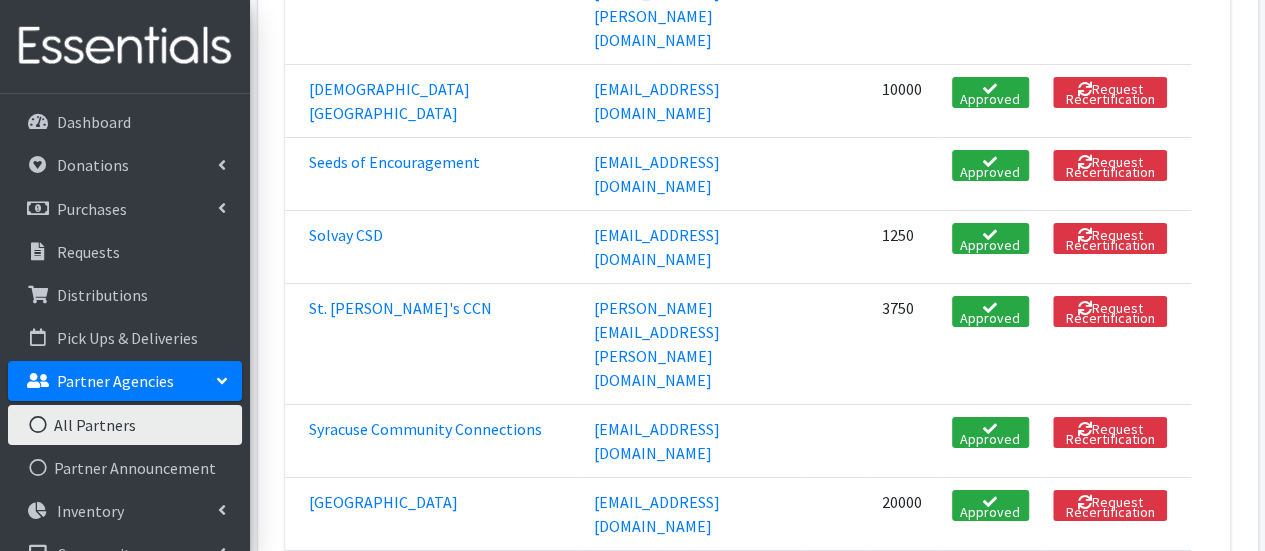 click on "YWCA-[GEOGRAPHIC_DATA]" at bounding box center (405, 1352) 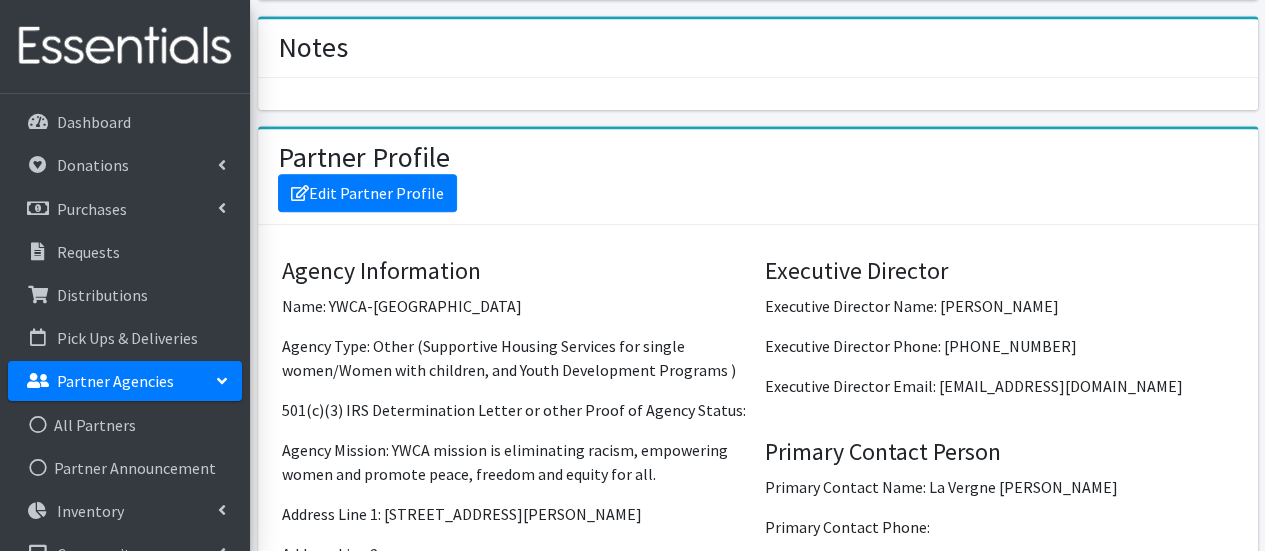 scroll, scrollTop: 1090, scrollLeft: 0, axis: vertical 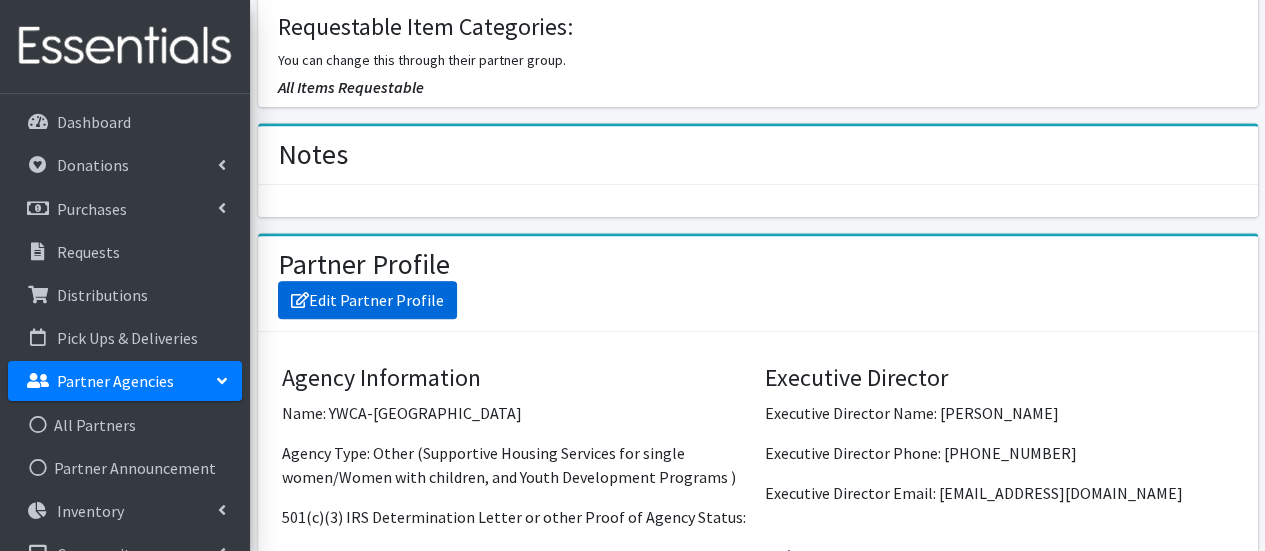 click on "Edit Partner Profile" at bounding box center [367, 300] 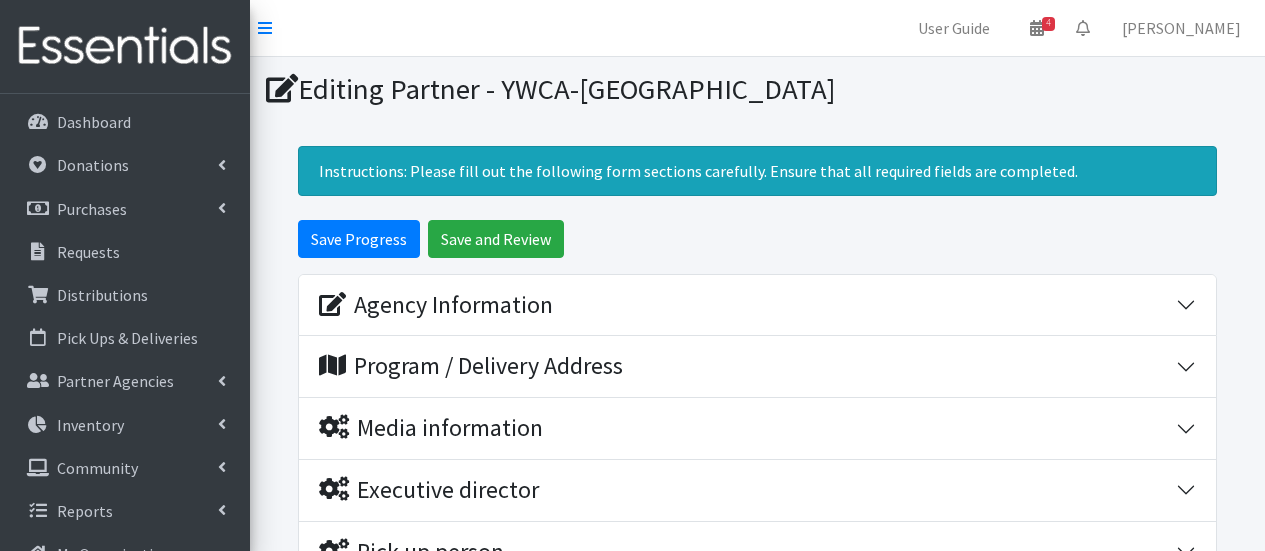 scroll, scrollTop: 0, scrollLeft: 0, axis: both 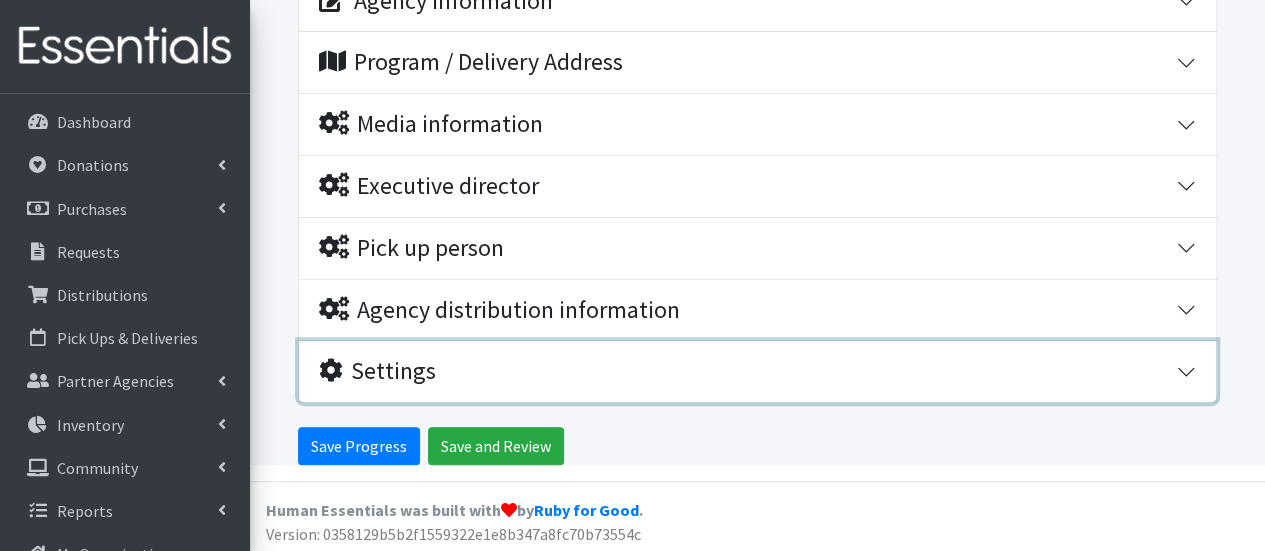 click on "Settings" at bounding box center (747, 371) 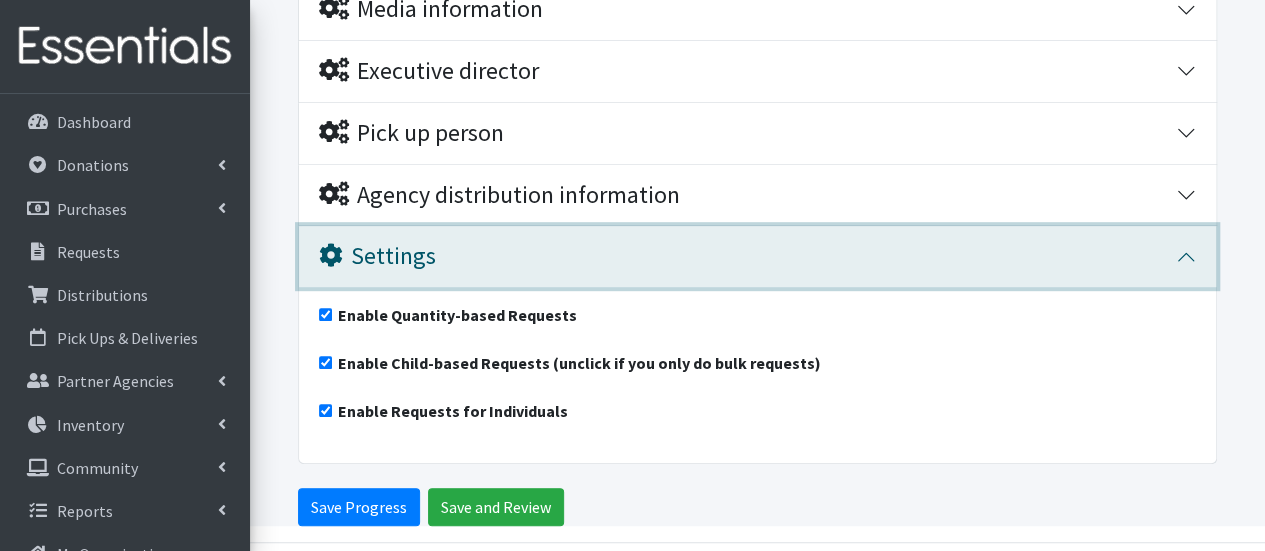 scroll, scrollTop: 480, scrollLeft: 0, axis: vertical 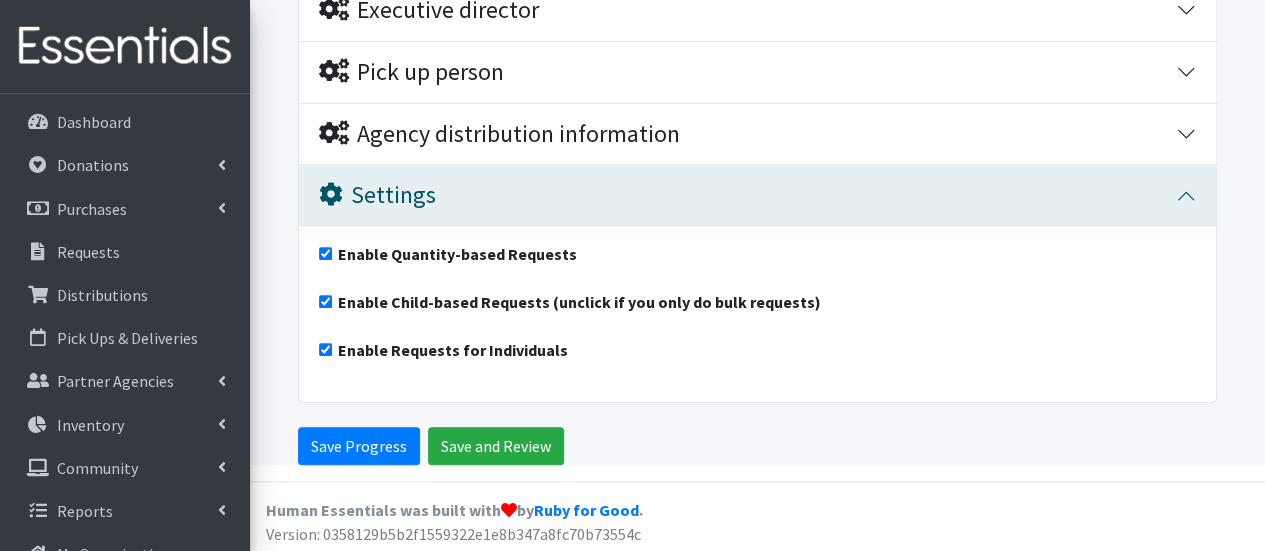 click on "Enable Child-based Requests (unclick if you only do bulk requests)" at bounding box center [757, 306] 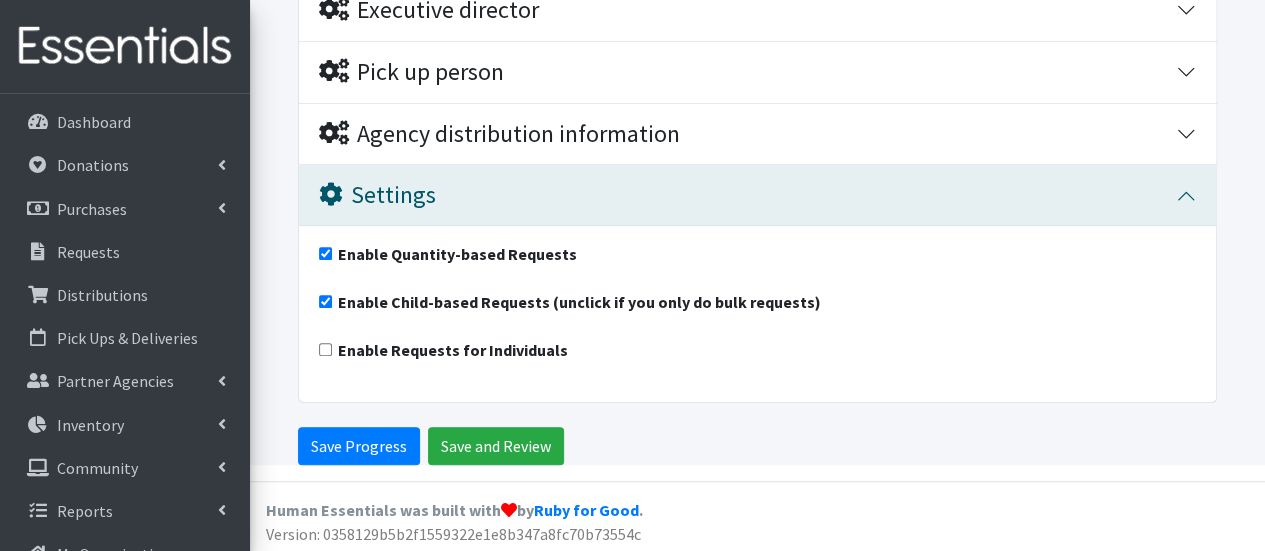 click on "Enable Child-based Requests (unclick if you only do bulk requests)" at bounding box center [325, 301] 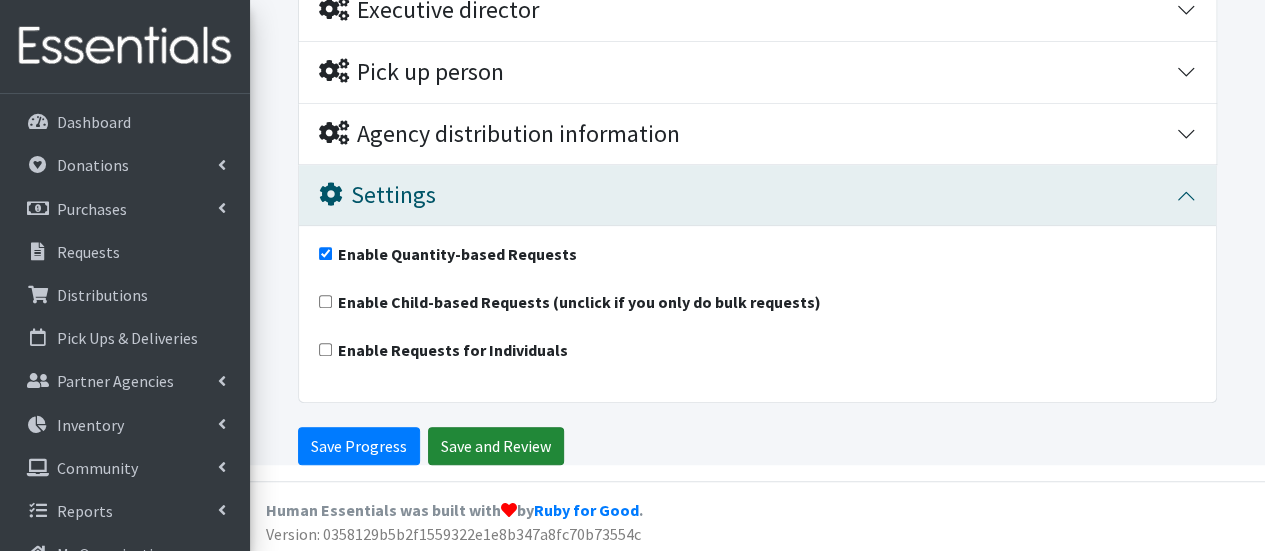 click on "Save and Review" at bounding box center (496, 446) 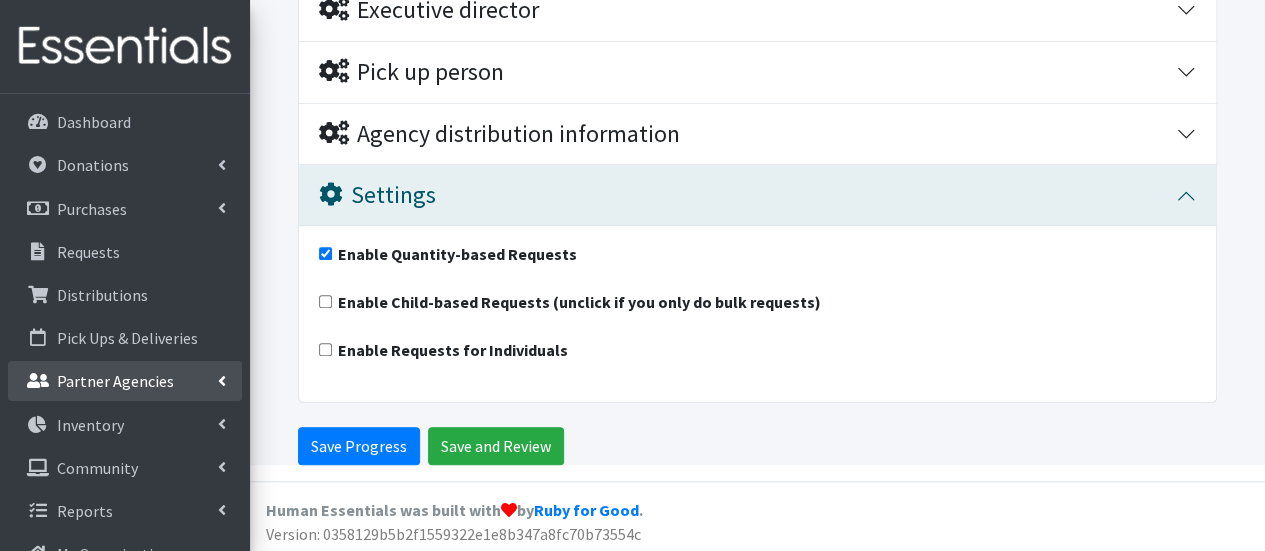 click on "Partner Agencies" at bounding box center [115, 381] 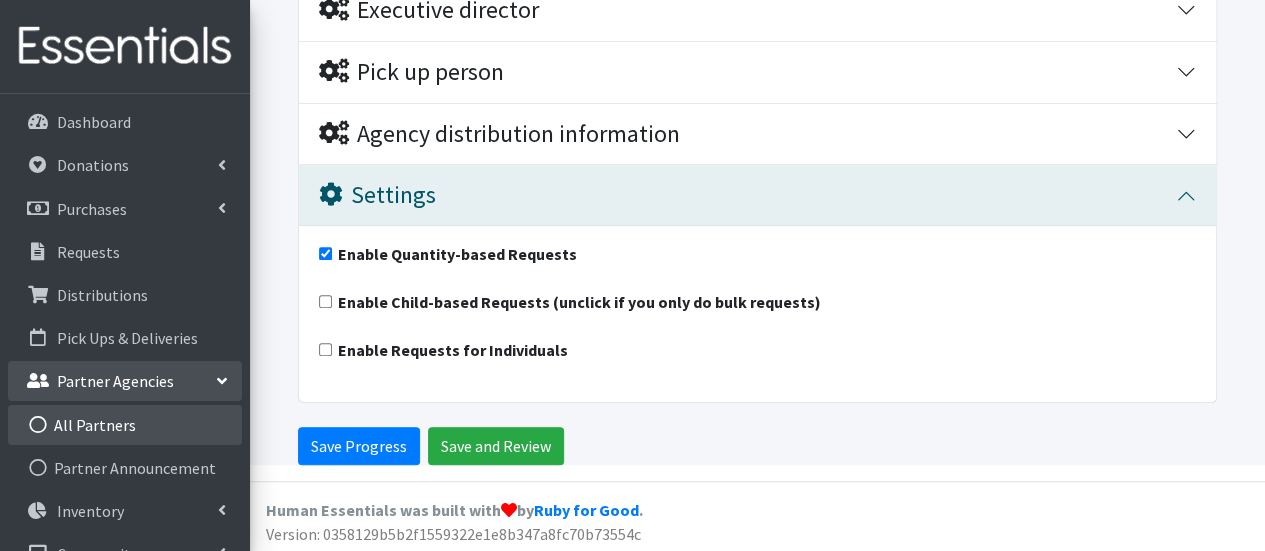 click on "All Partners" at bounding box center (125, 425) 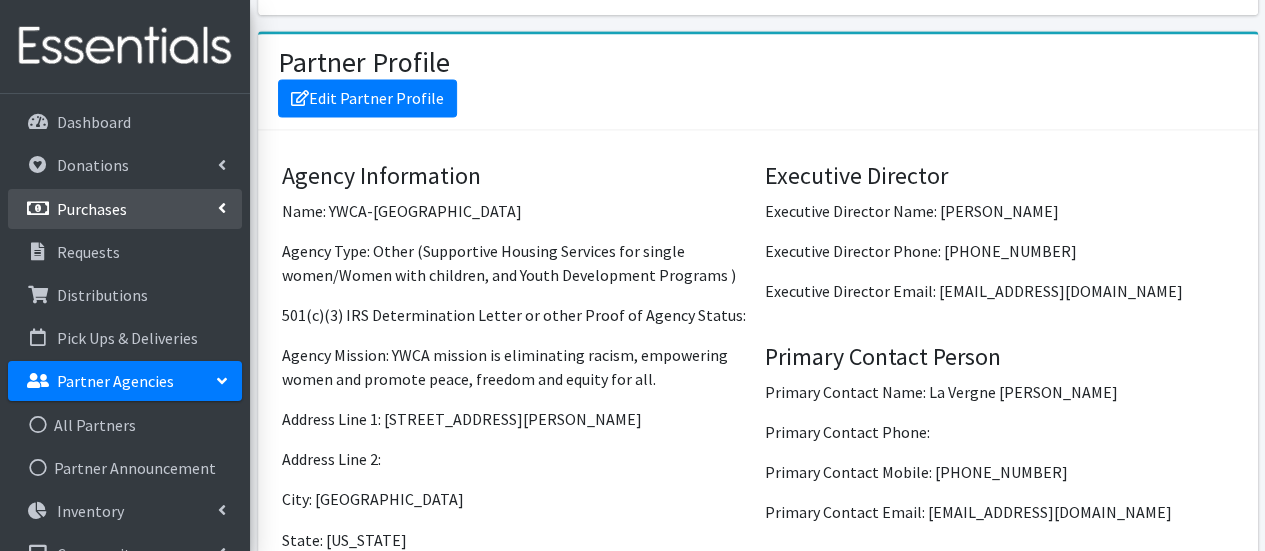 scroll, scrollTop: 1382, scrollLeft: 0, axis: vertical 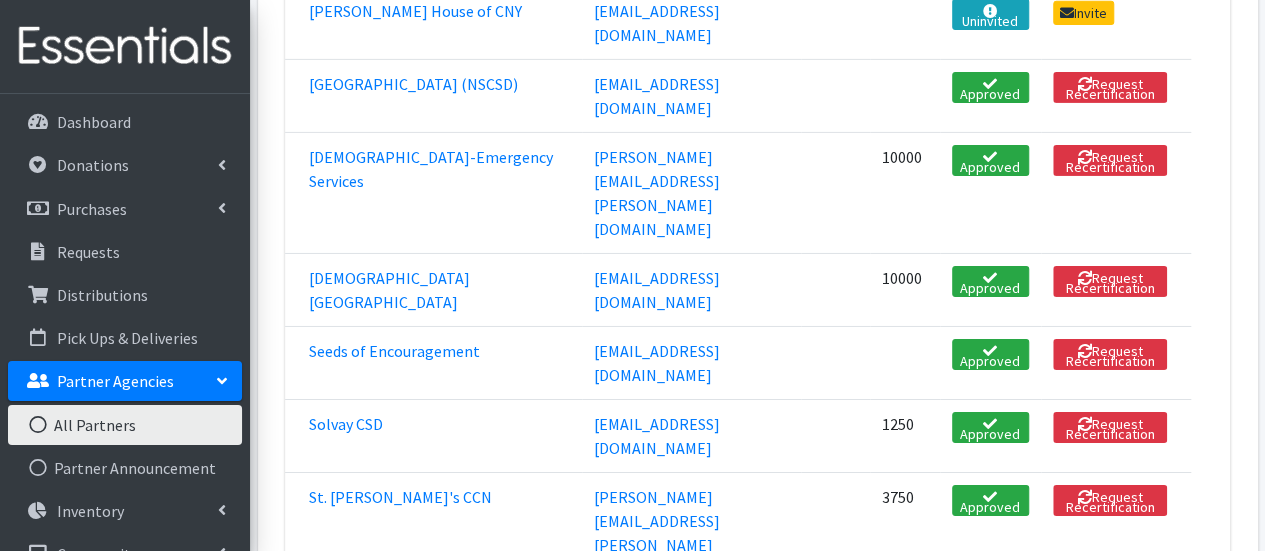 click on "Vera House" at bounding box center (391, 1371) 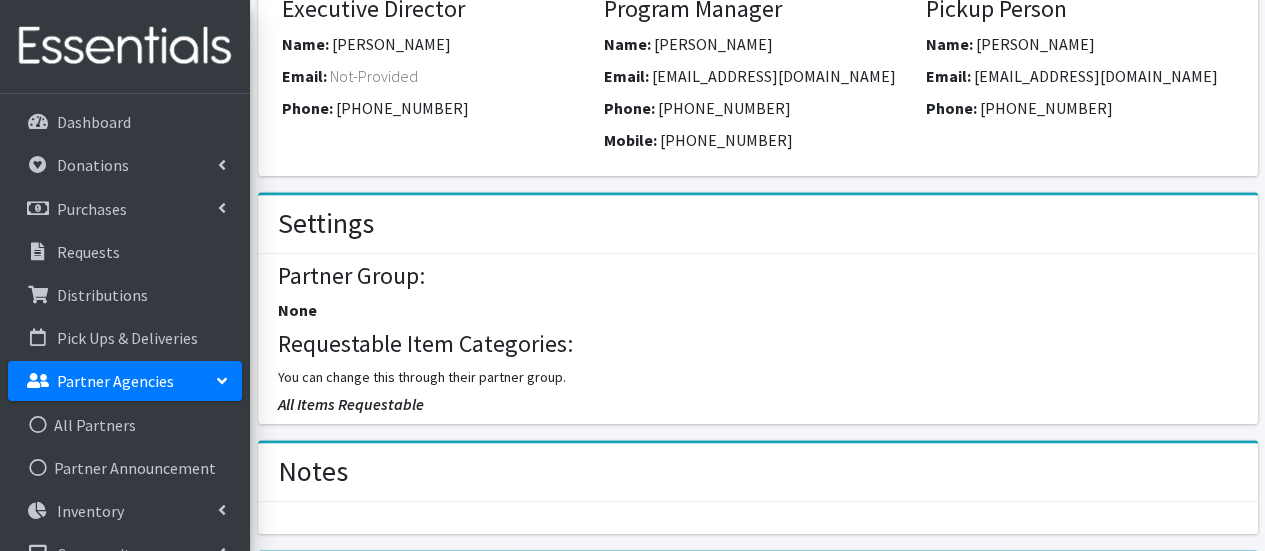 scroll, scrollTop: 900, scrollLeft: 0, axis: vertical 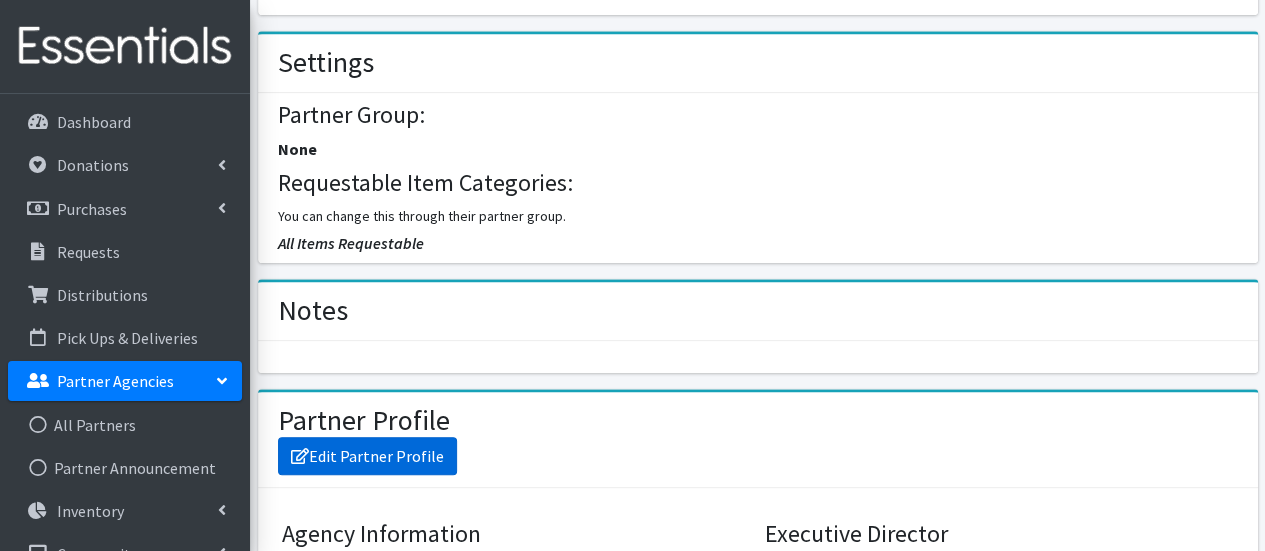 click on "Edit Partner Profile" at bounding box center [367, 456] 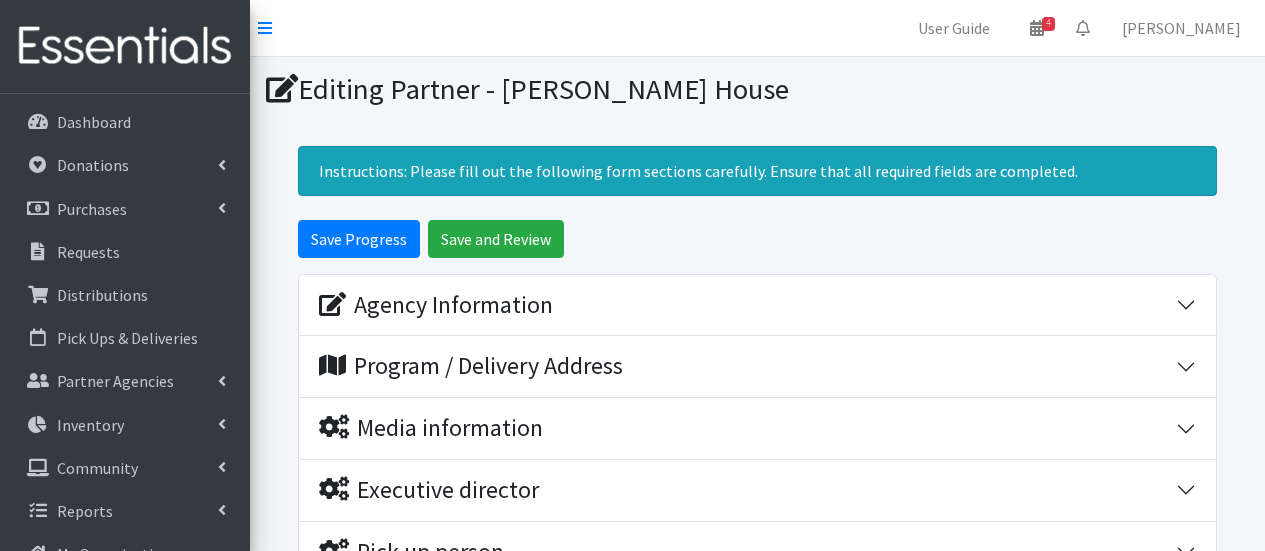 scroll, scrollTop: 0, scrollLeft: 0, axis: both 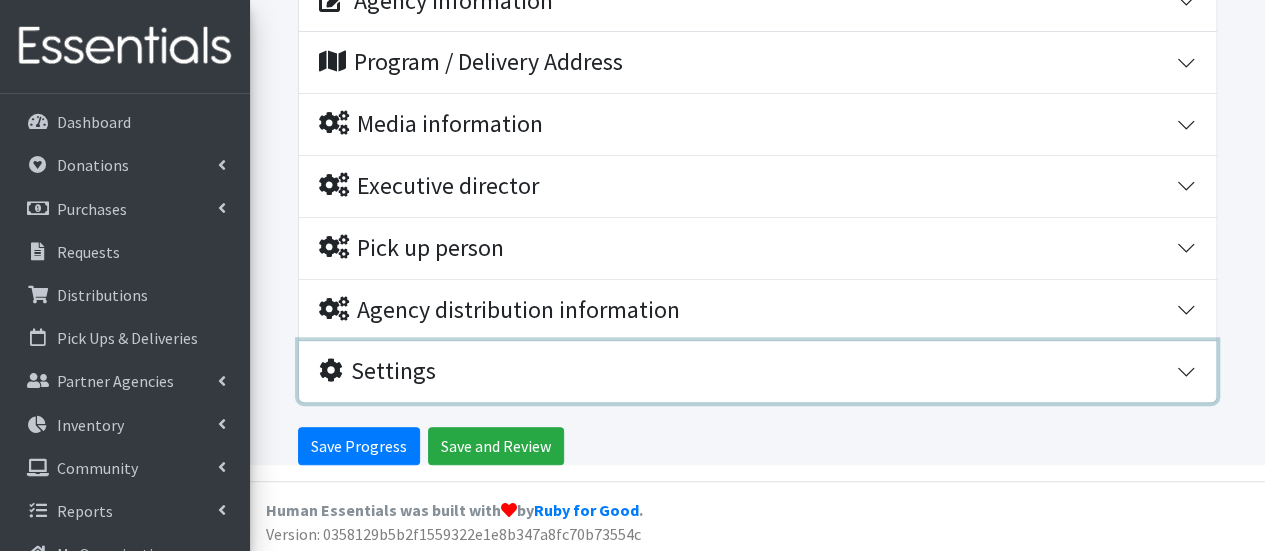 click on "Settings" at bounding box center [757, 371] 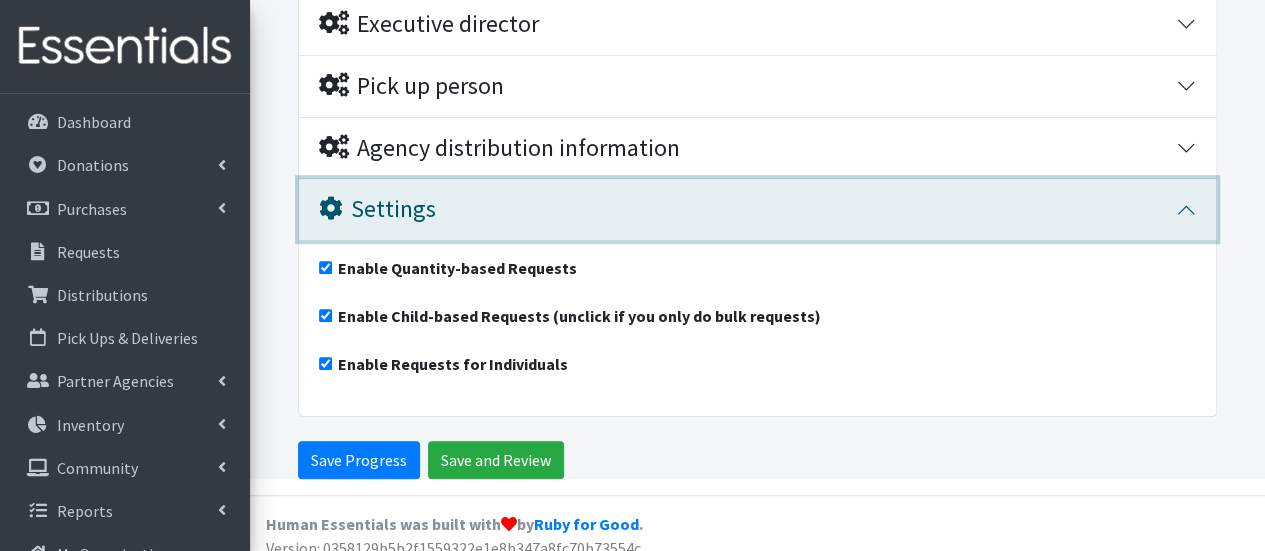 scroll, scrollTop: 480, scrollLeft: 0, axis: vertical 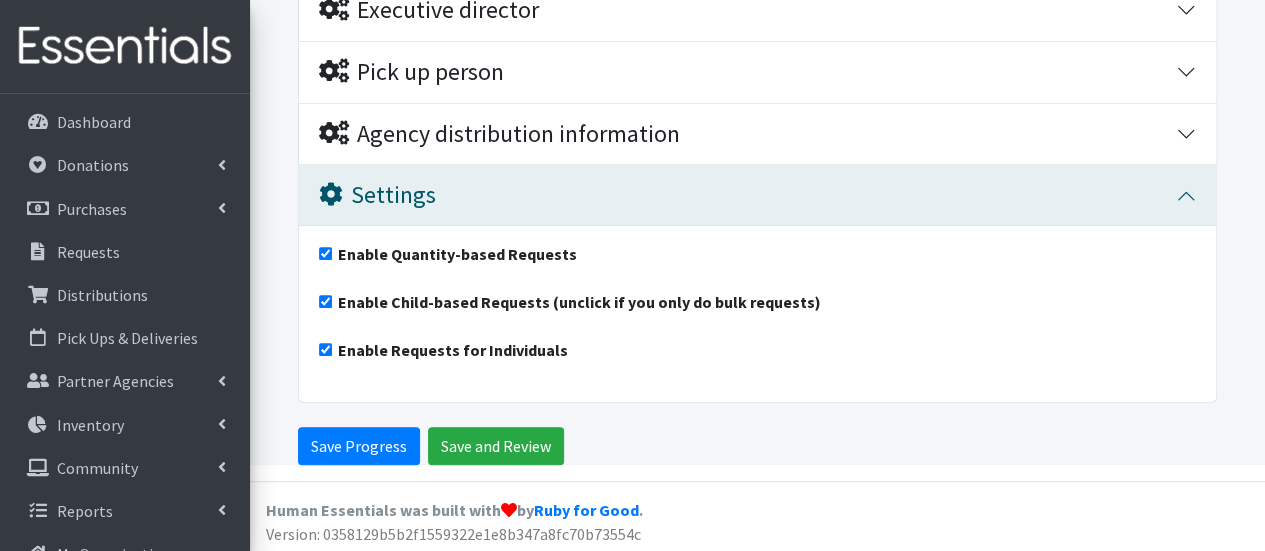 click on "Enable Child-based Requests (unclick if you only do bulk requests)" at bounding box center [325, 301] 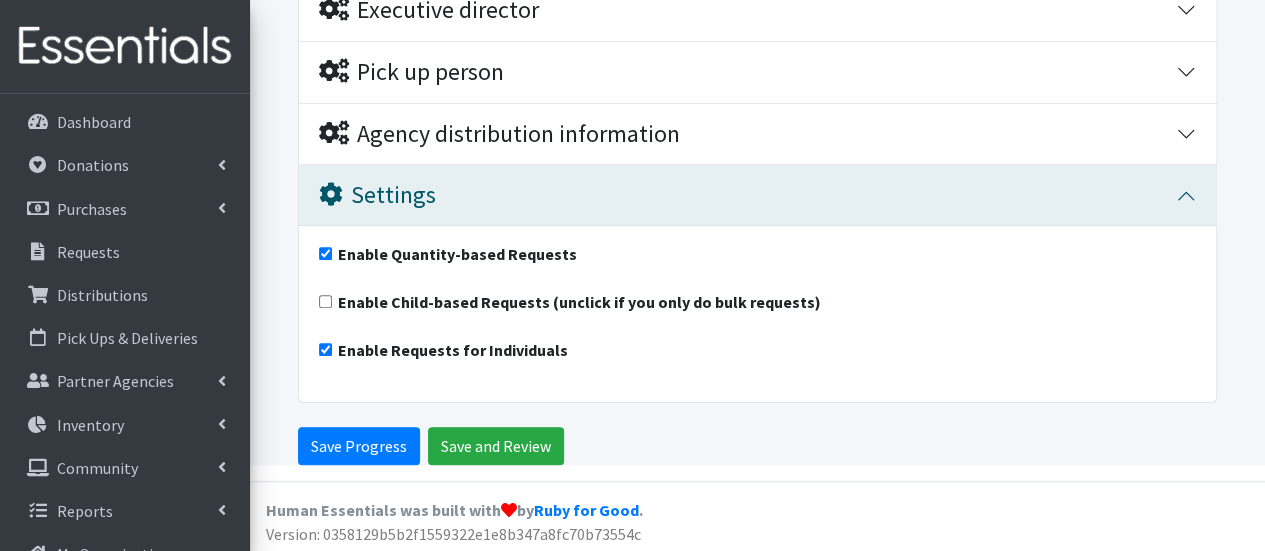 click on "Enable Quantity-based Requests
Enable Child-based Requests (unclick if you only do bulk requests)
Enable Requests for Individuals" at bounding box center [757, 314] 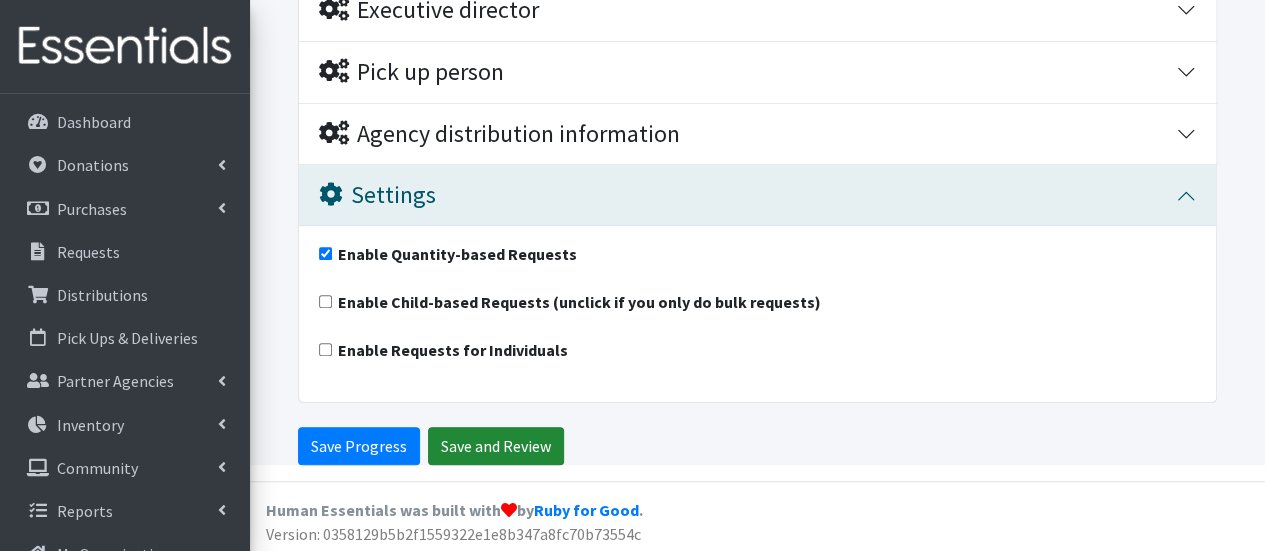 click on "Save and Review" at bounding box center (496, 446) 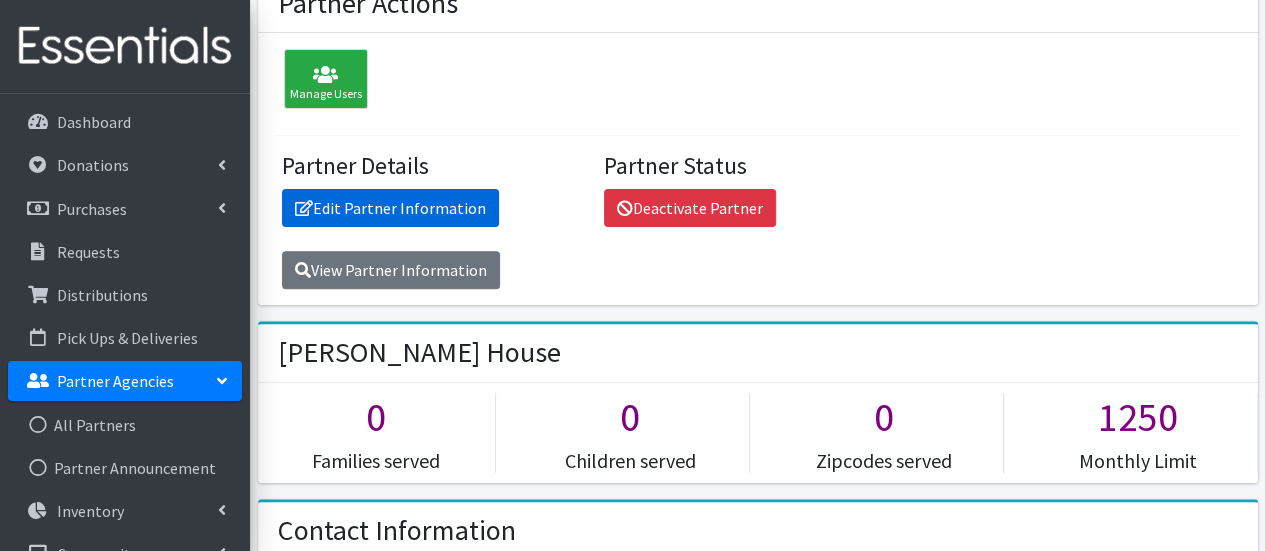 scroll, scrollTop: 149, scrollLeft: 0, axis: vertical 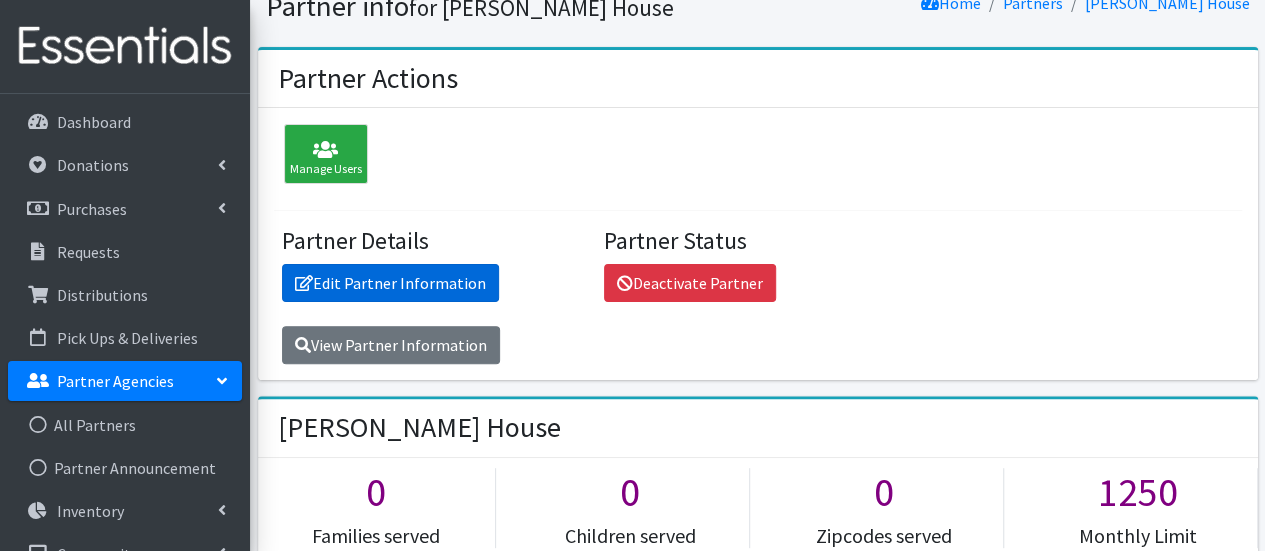 click on "Edit Partner Information" at bounding box center (390, 283) 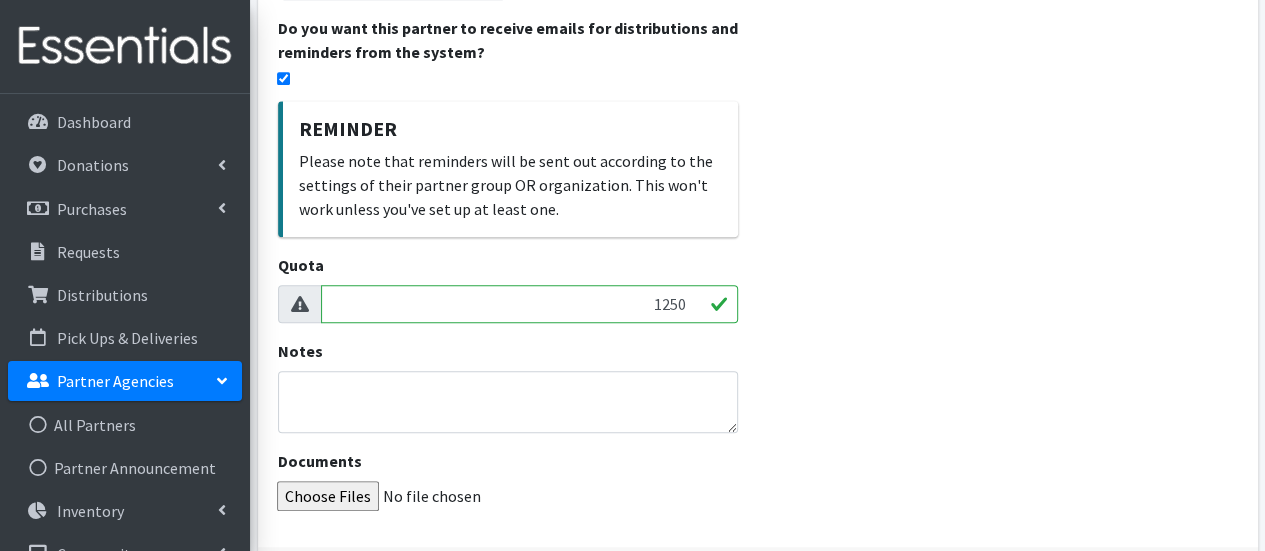 scroll, scrollTop: 659, scrollLeft: 0, axis: vertical 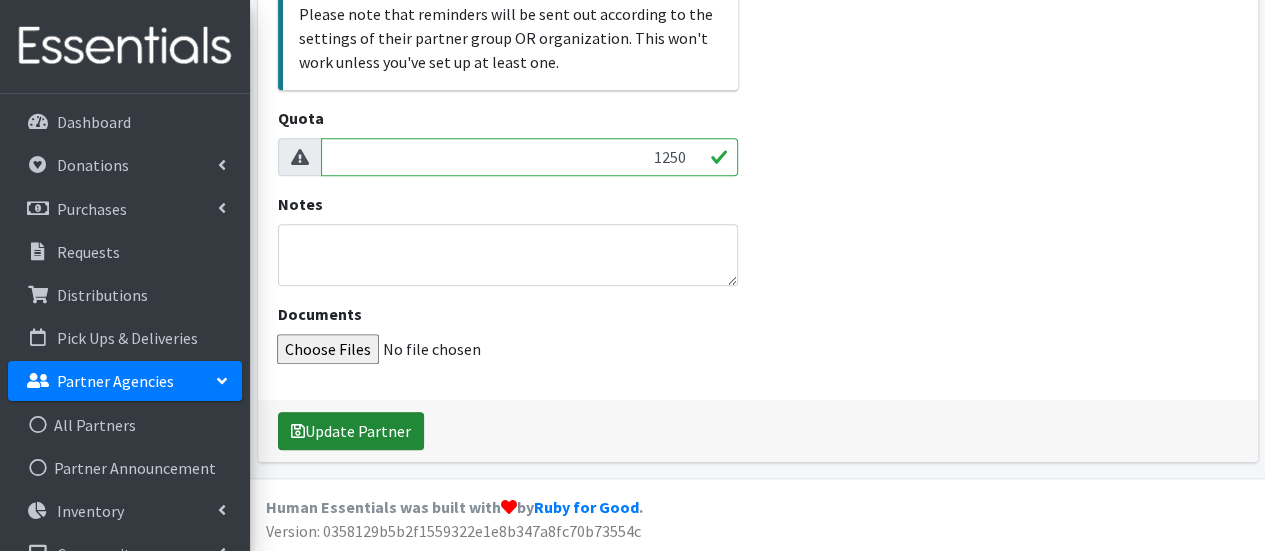 click on "Update Partner" at bounding box center (351, 431) 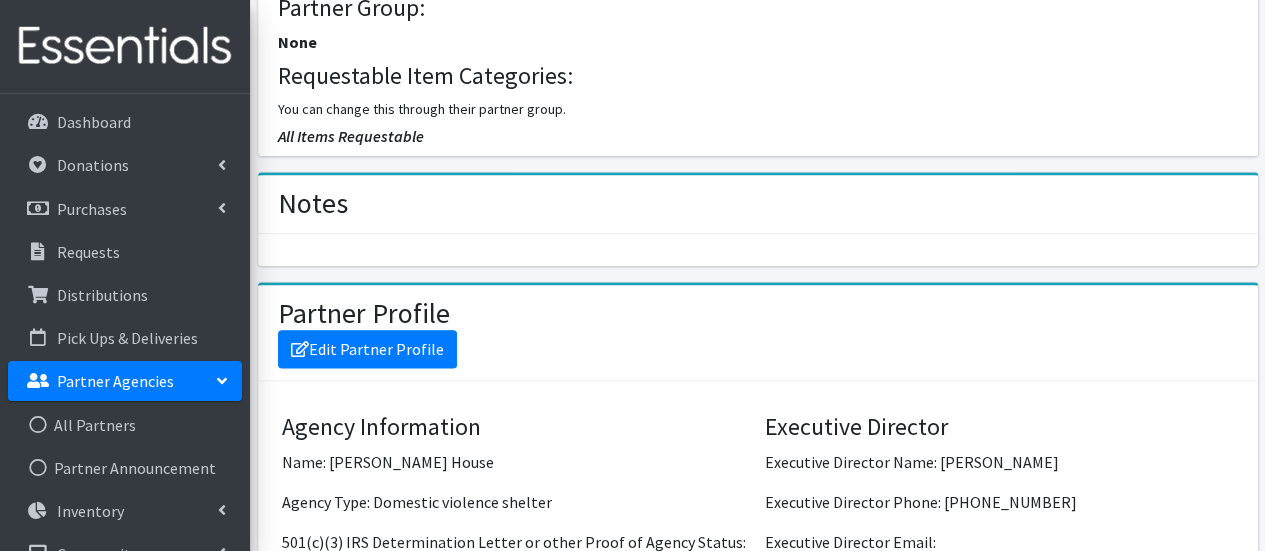 scroll, scrollTop: 1200, scrollLeft: 0, axis: vertical 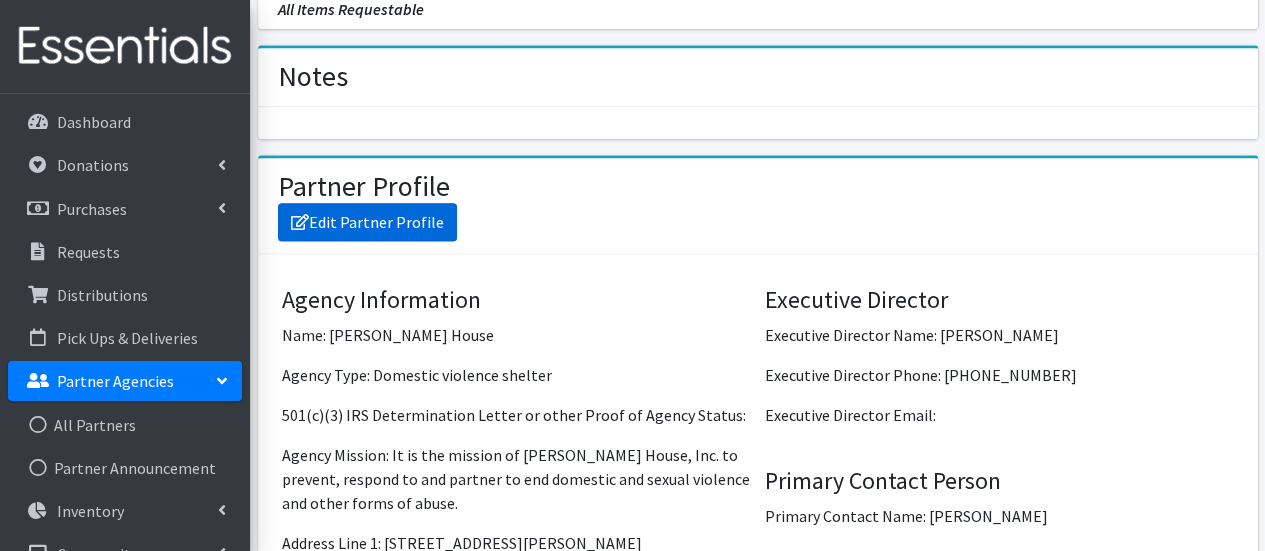 click on "Edit Partner Profile" at bounding box center [367, 222] 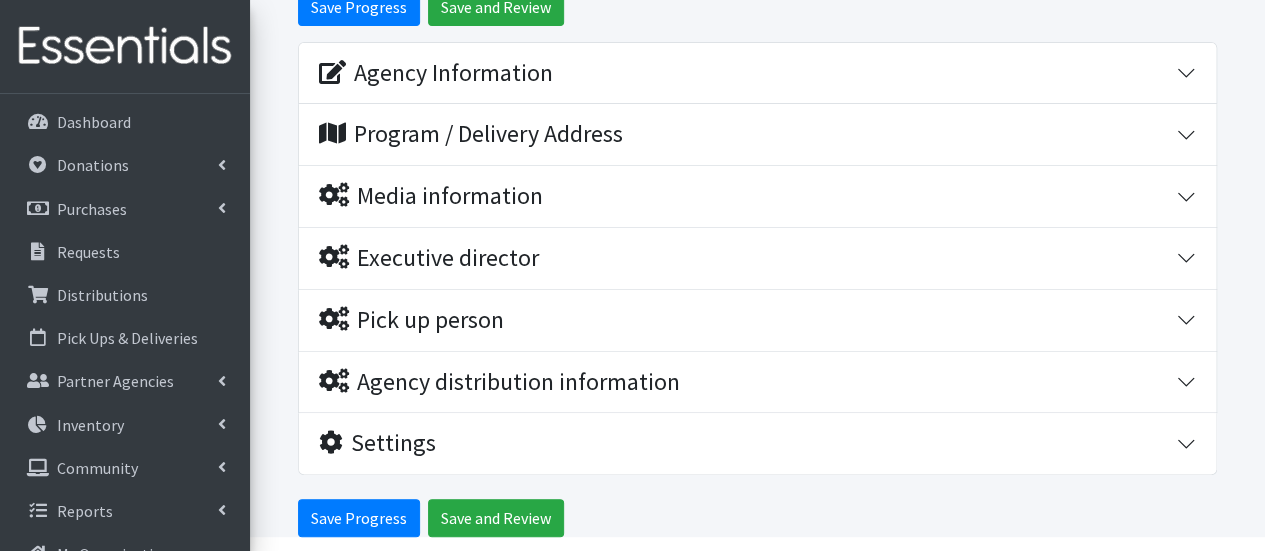 scroll, scrollTop: 304, scrollLeft: 0, axis: vertical 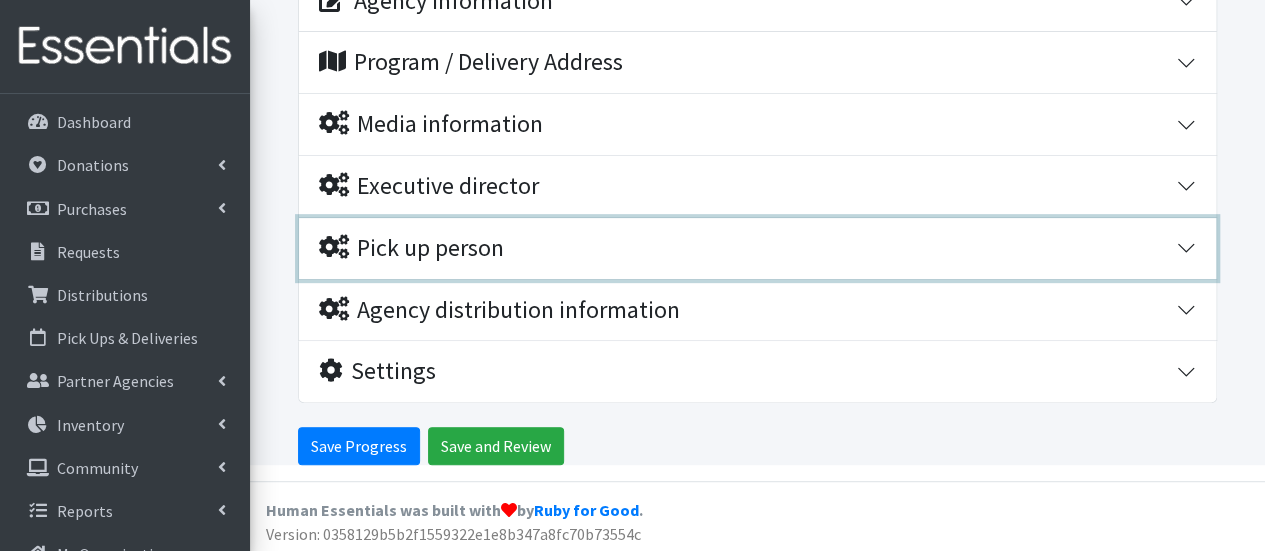 click on "Pick up person" at bounding box center [411, 248] 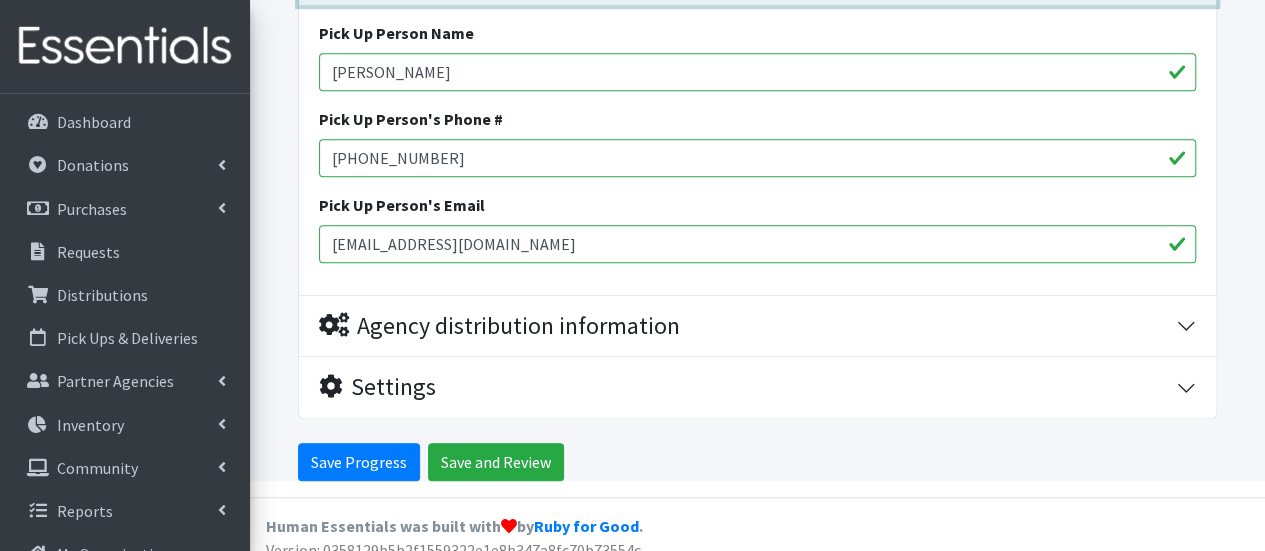 scroll, scrollTop: 594, scrollLeft: 0, axis: vertical 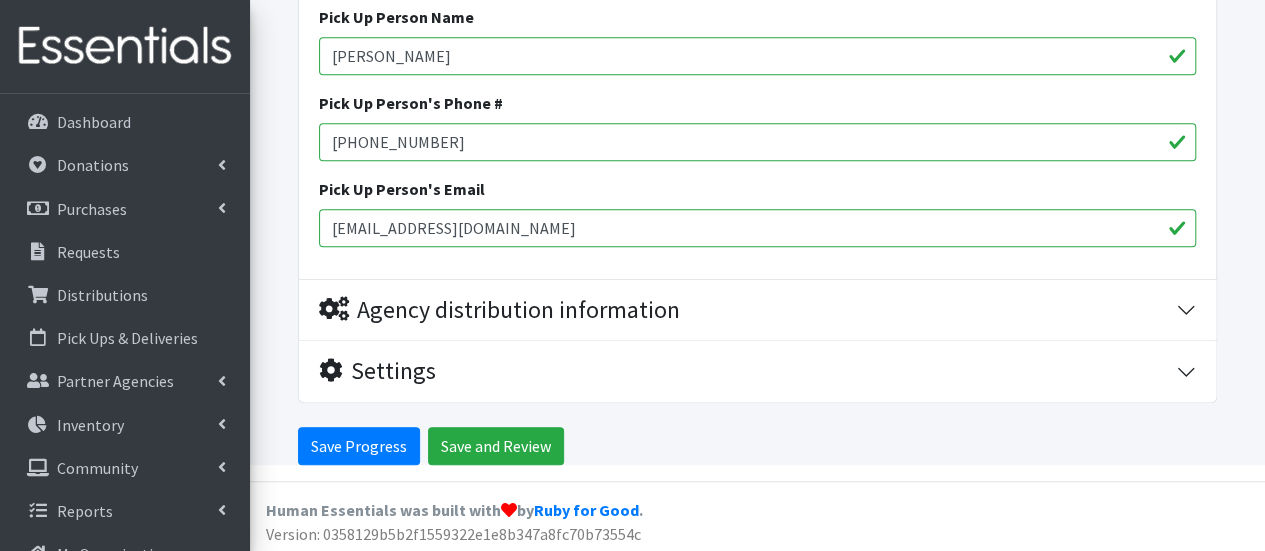 click on "Erica Worth" at bounding box center (757, 56) 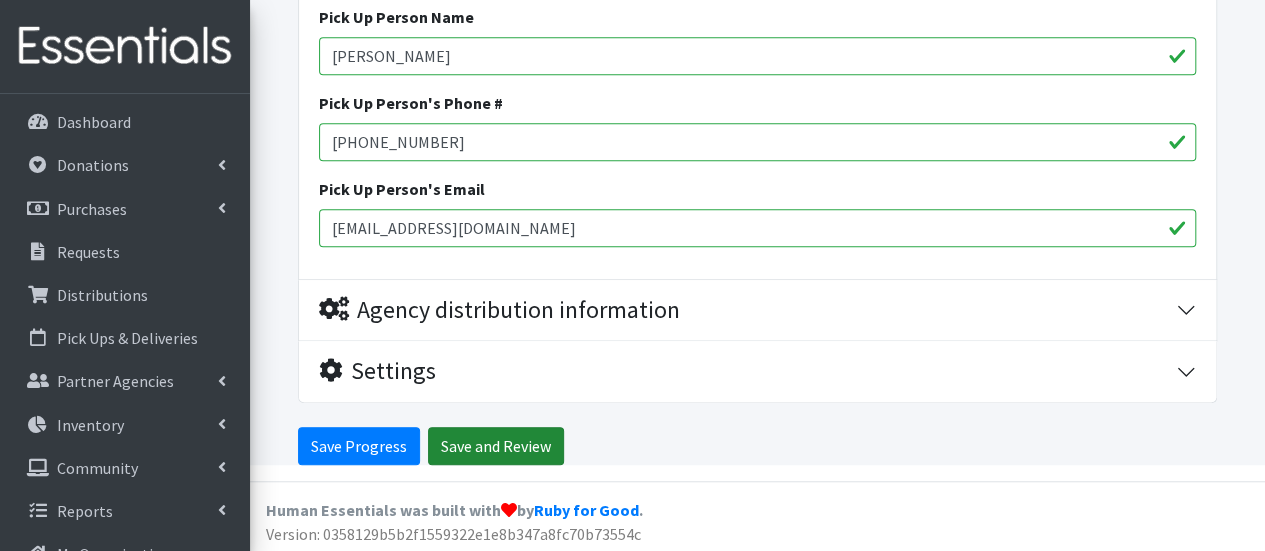 type on "[PERSON_NAME]" 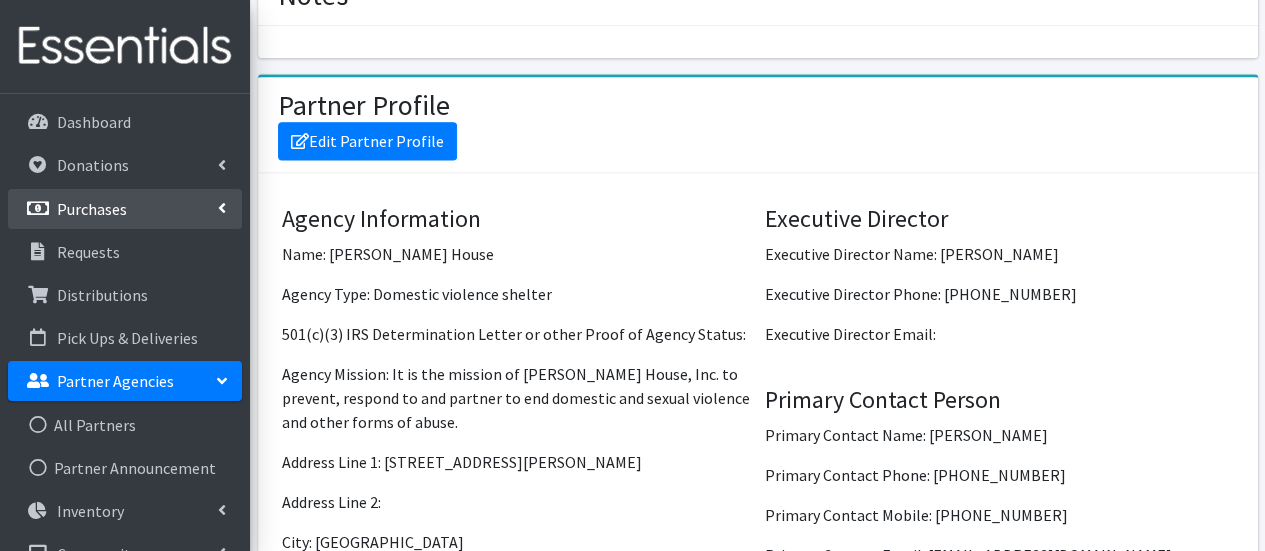 scroll, scrollTop: 1249, scrollLeft: 0, axis: vertical 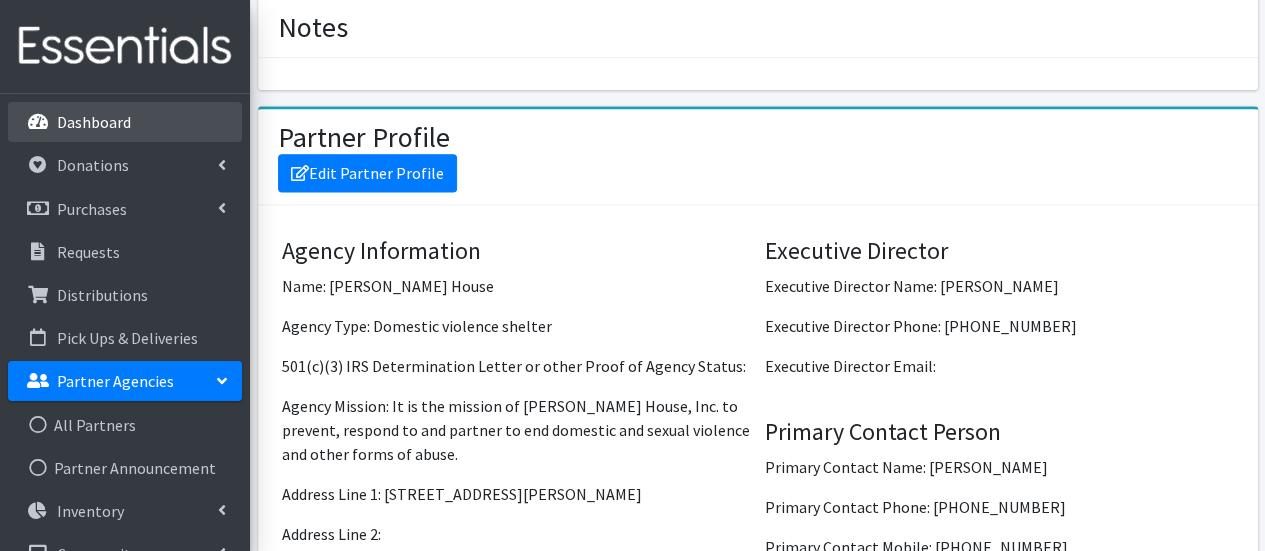click on "Dashboard" at bounding box center [94, 122] 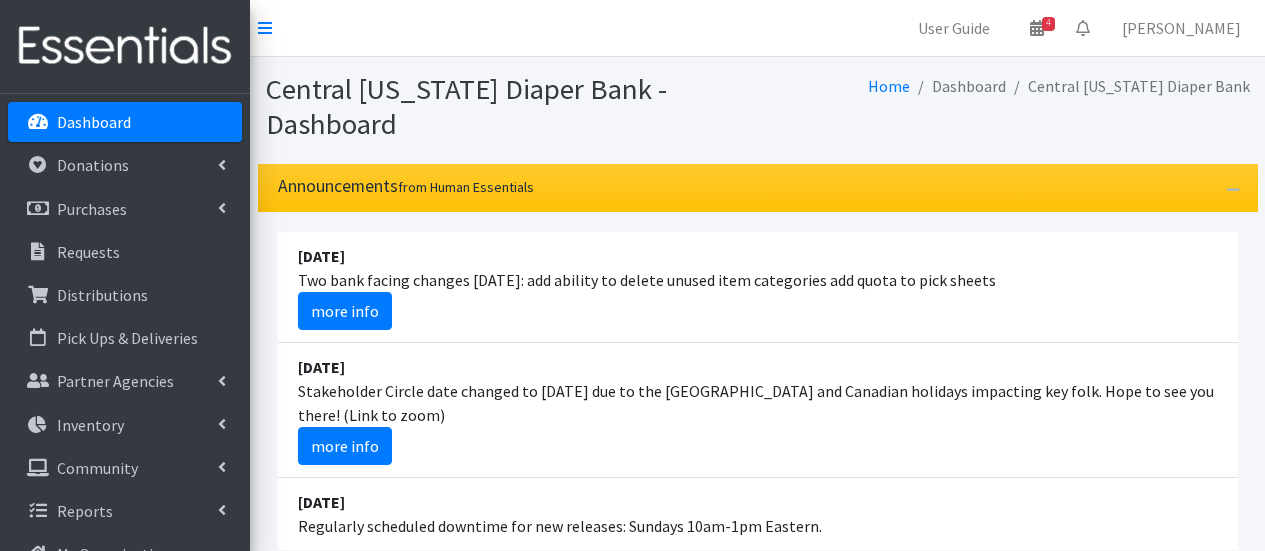 scroll, scrollTop: 0, scrollLeft: 0, axis: both 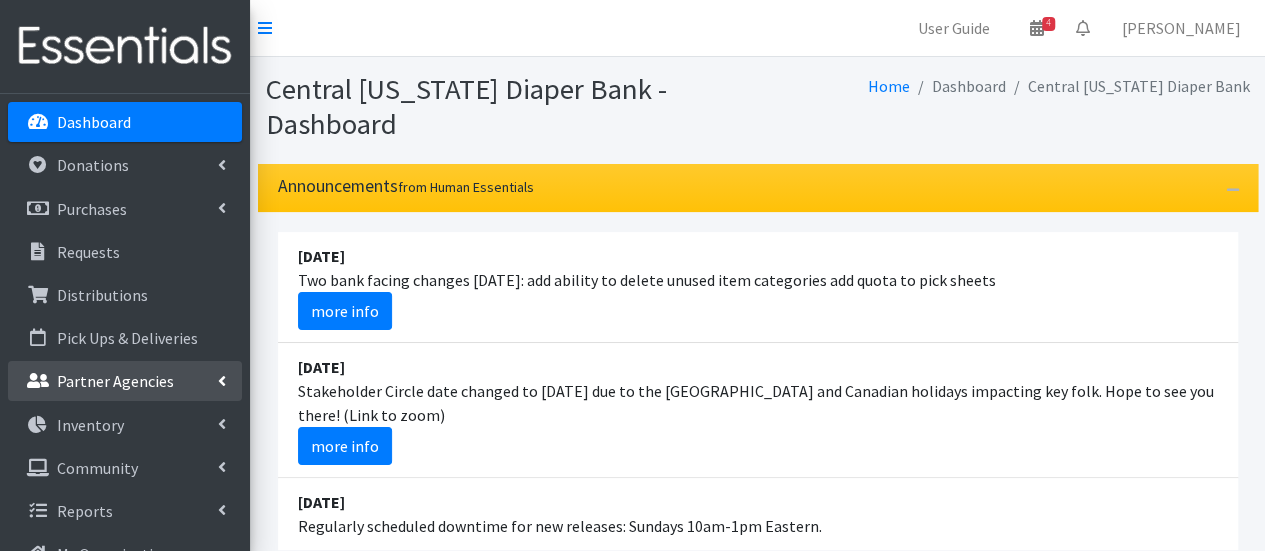 click on "Partner Agencies" at bounding box center (115, 381) 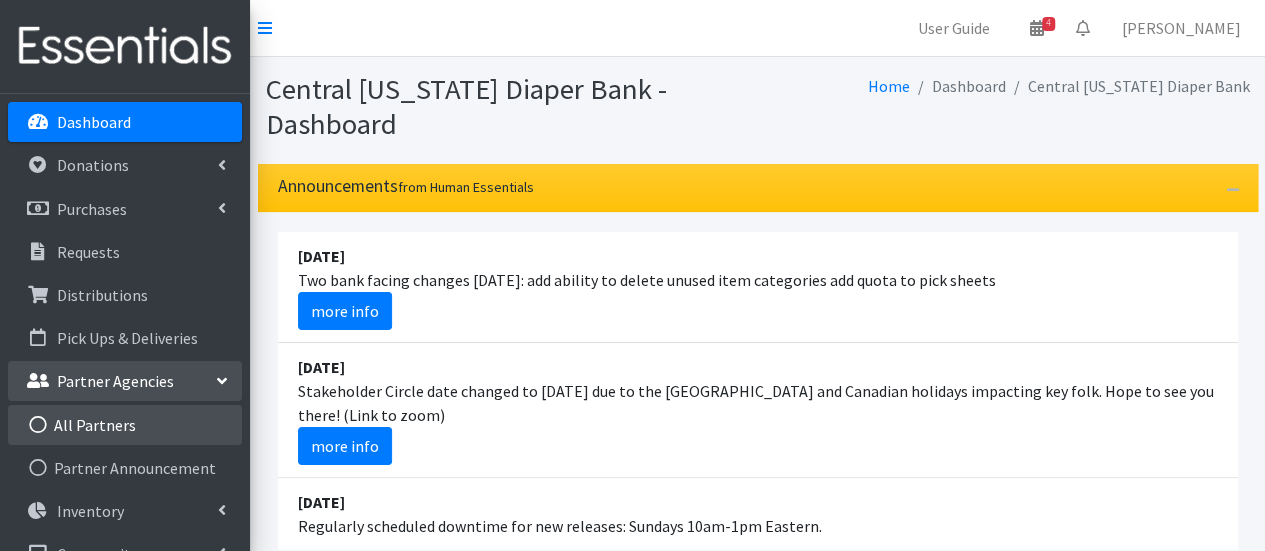 click on "All Partners" at bounding box center (125, 425) 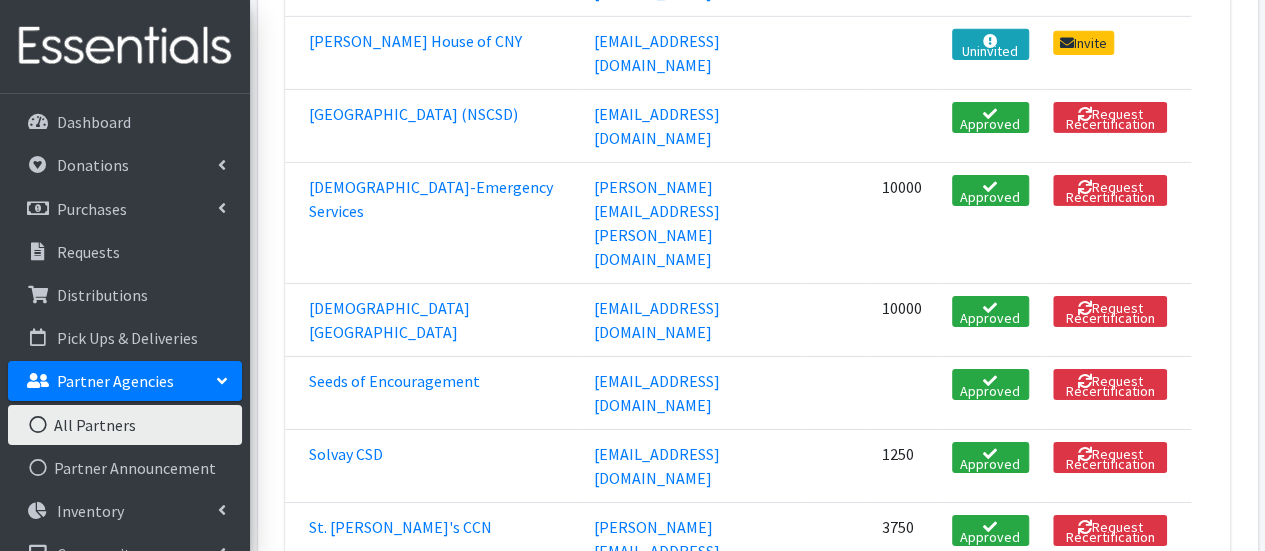 scroll, scrollTop: 3400, scrollLeft: 0, axis: vertical 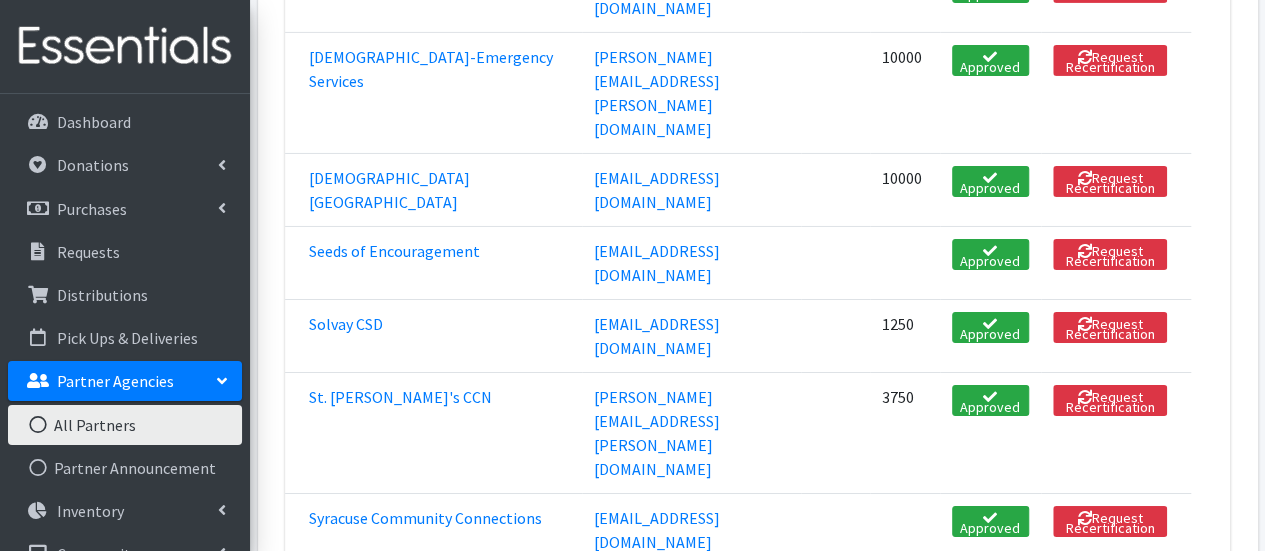 click on "Vera House" at bounding box center (391, 1271) 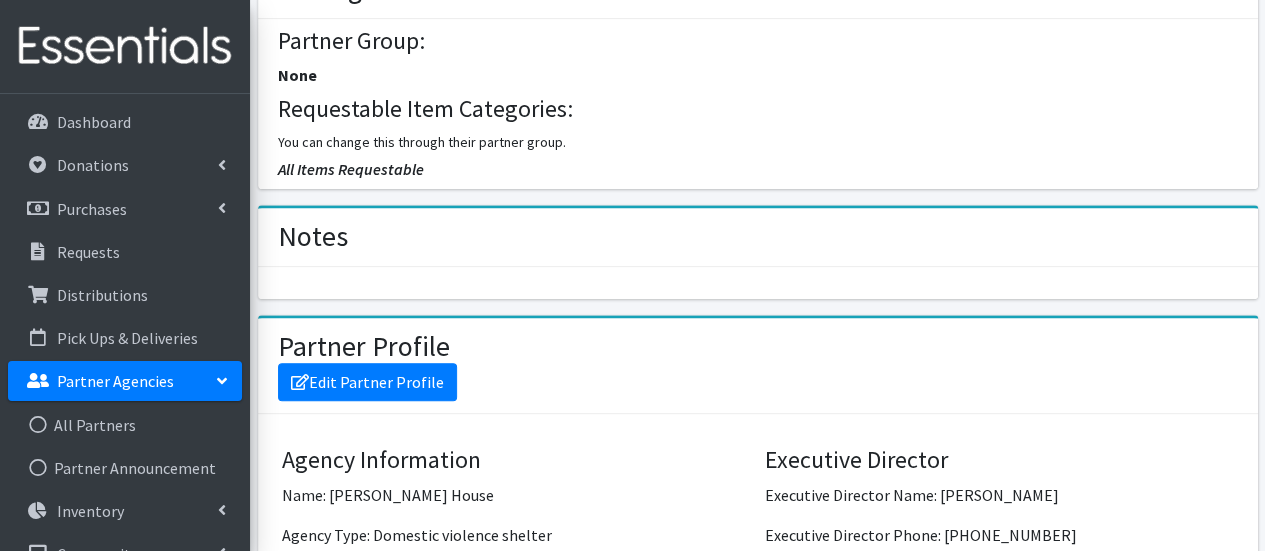 scroll, scrollTop: 1000, scrollLeft: 0, axis: vertical 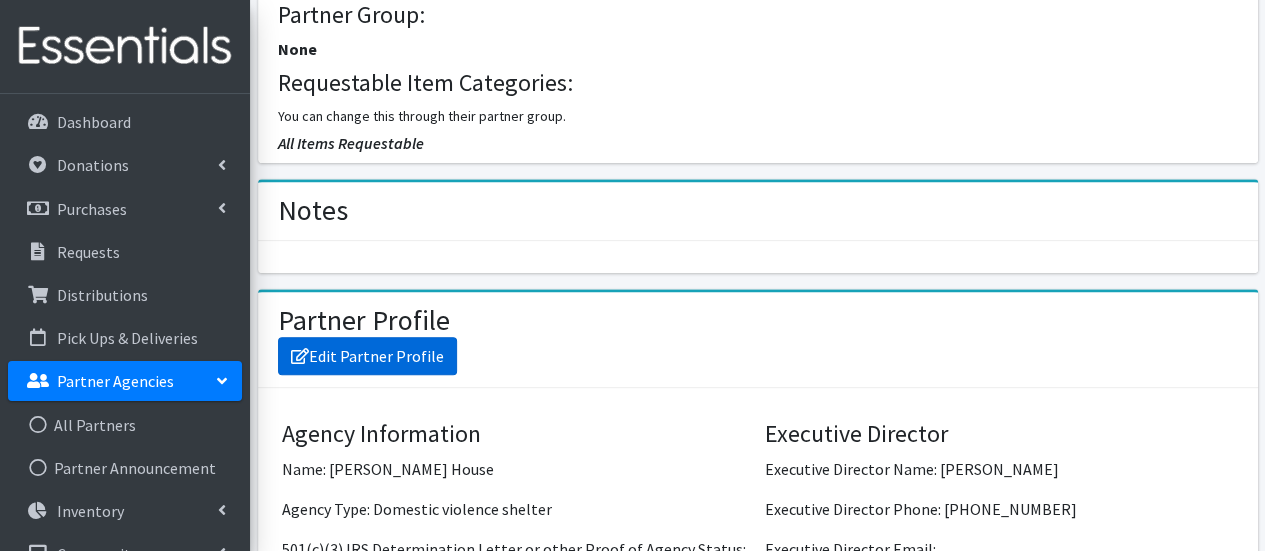 click on "Edit Partner Profile" at bounding box center (367, 356) 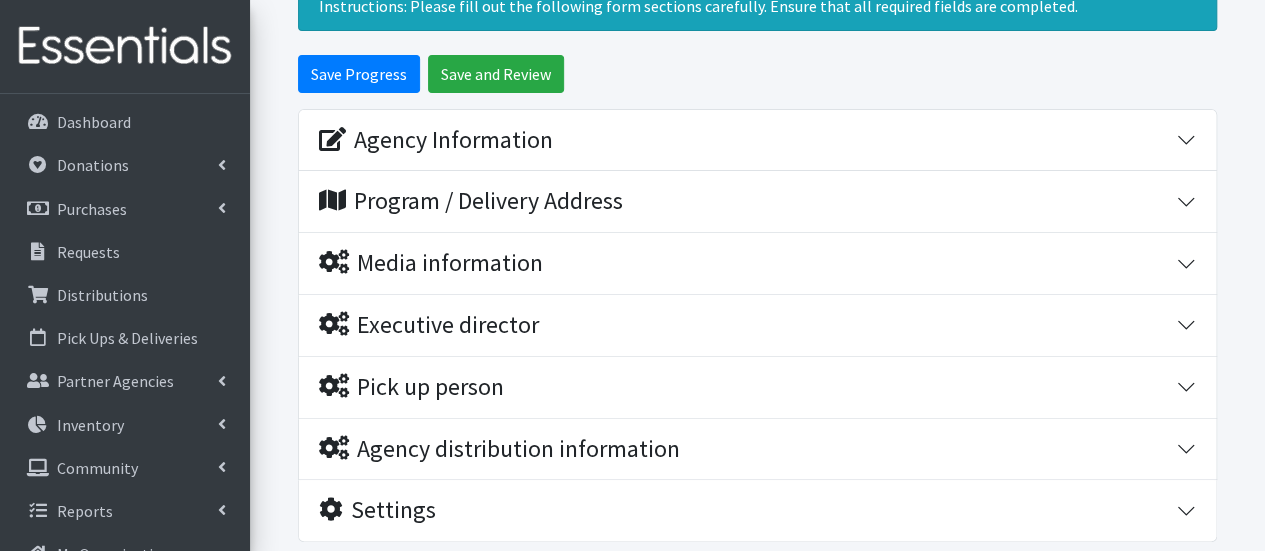 scroll, scrollTop: 300, scrollLeft: 0, axis: vertical 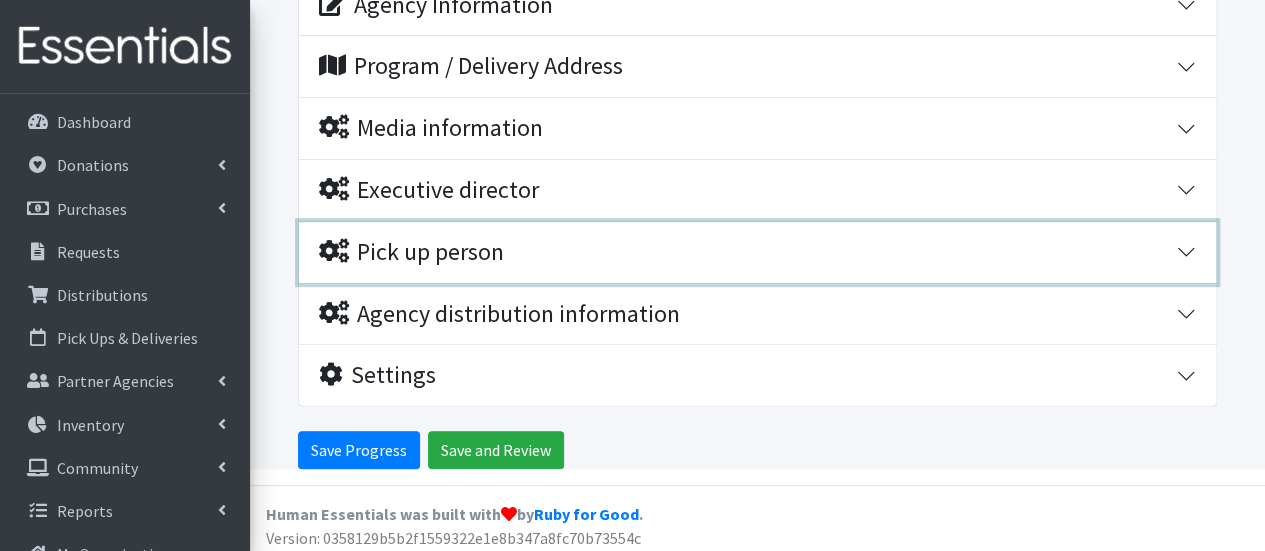click on "Pick up person" at bounding box center [411, 252] 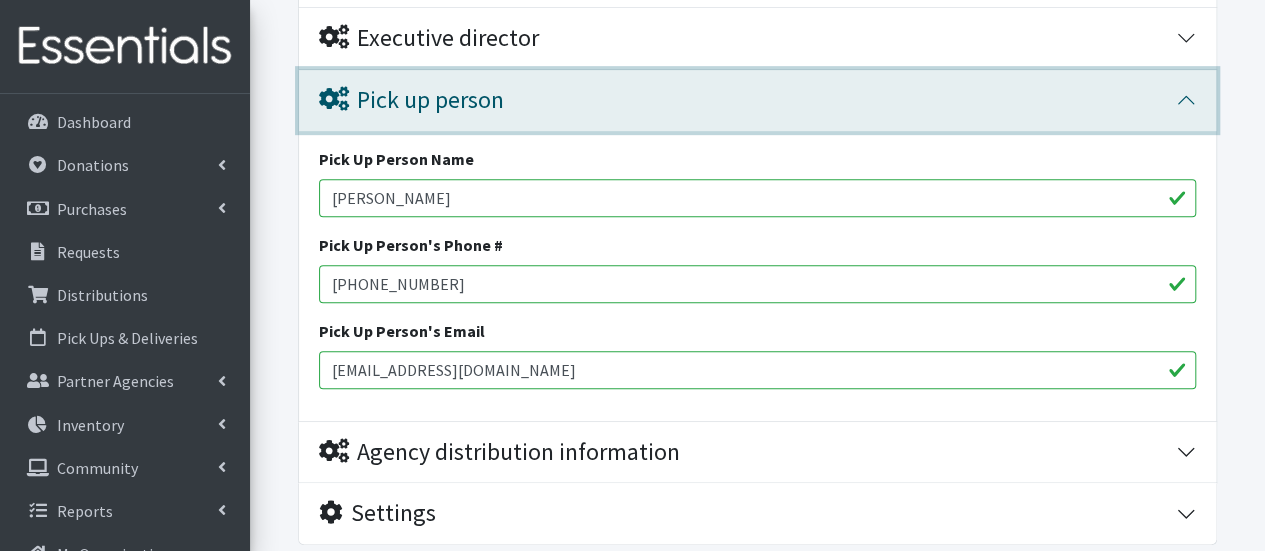 scroll, scrollTop: 590, scrollLeft: 0, axis: vertical 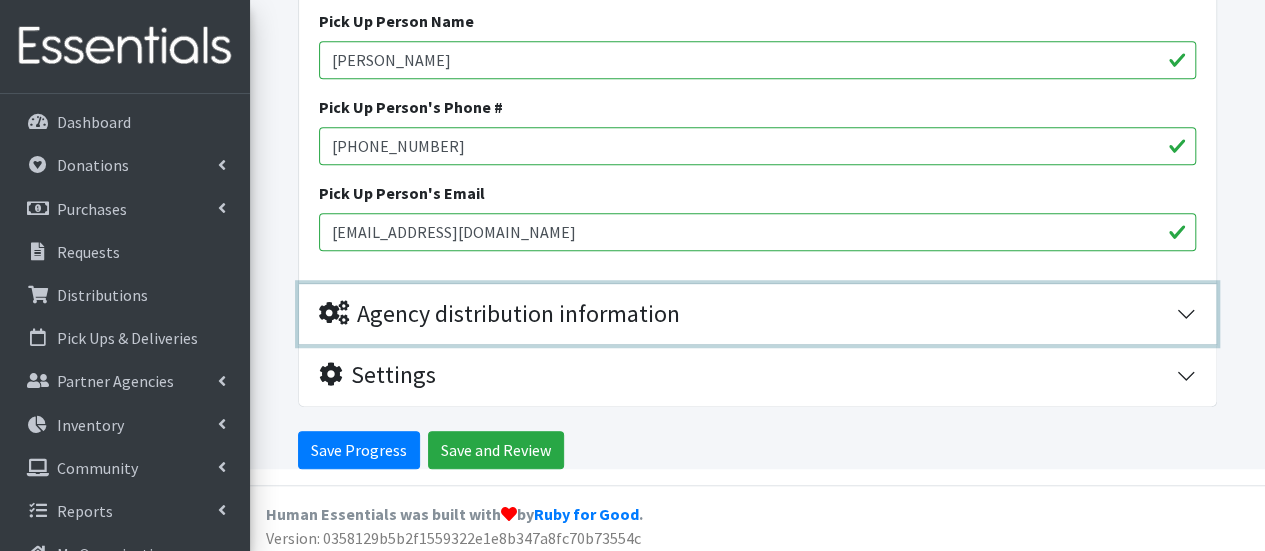 click on "Agency distribution information" at bounding box center (499, 314) 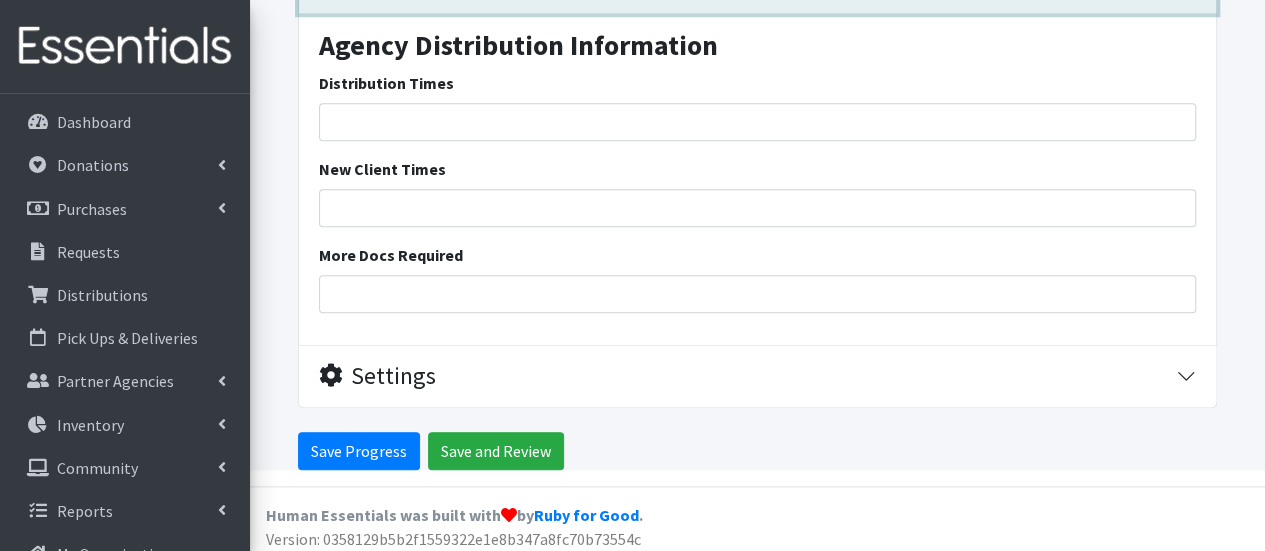 scroll, scrollTop: 421, scrollLeft: 0, axis: vertical 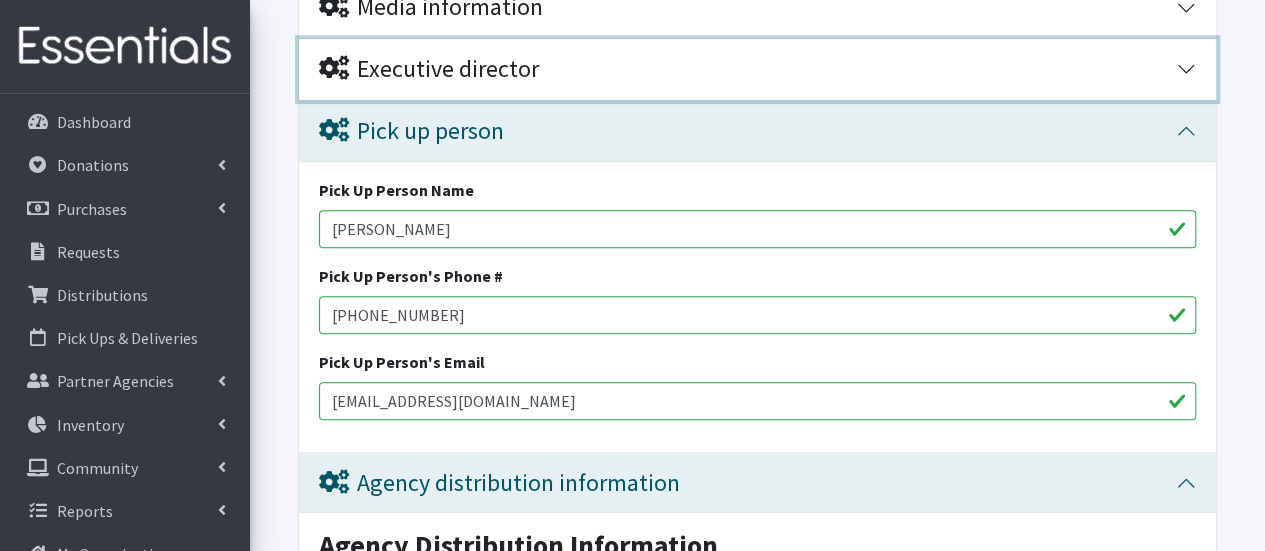 click on "Executive director" at bounding box center [429, 69] 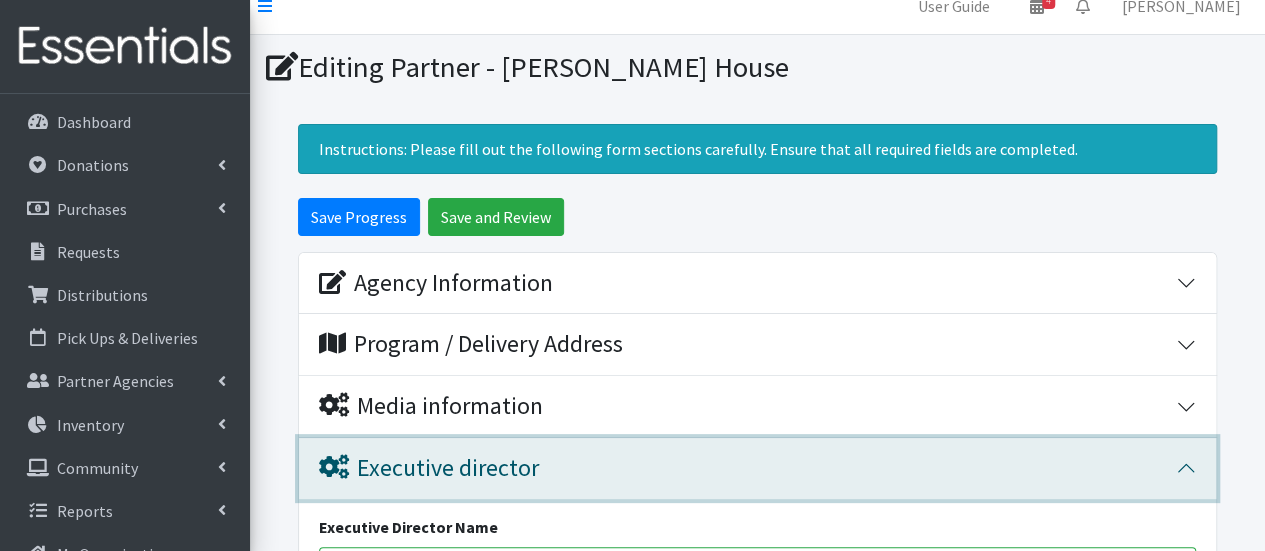 scroll, scrollTop: 21, scrollLeft: 0, axis: vertical 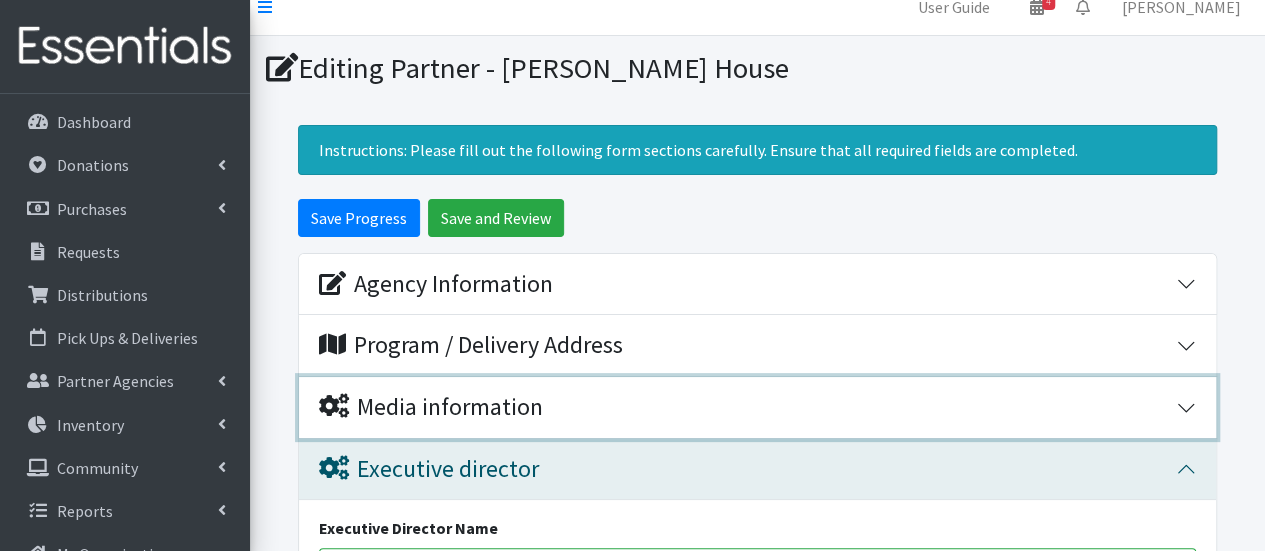 click on "Media information" at bounding box center (431, 407) 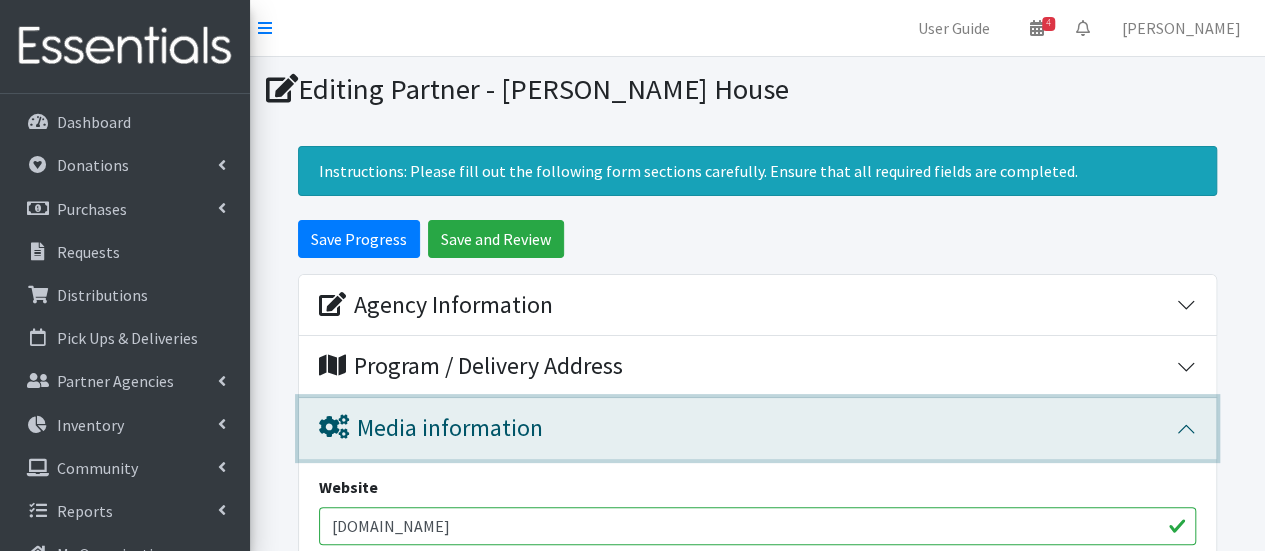 scroll, scrollTop: 100, scrollLeft: 0, axis: vertical 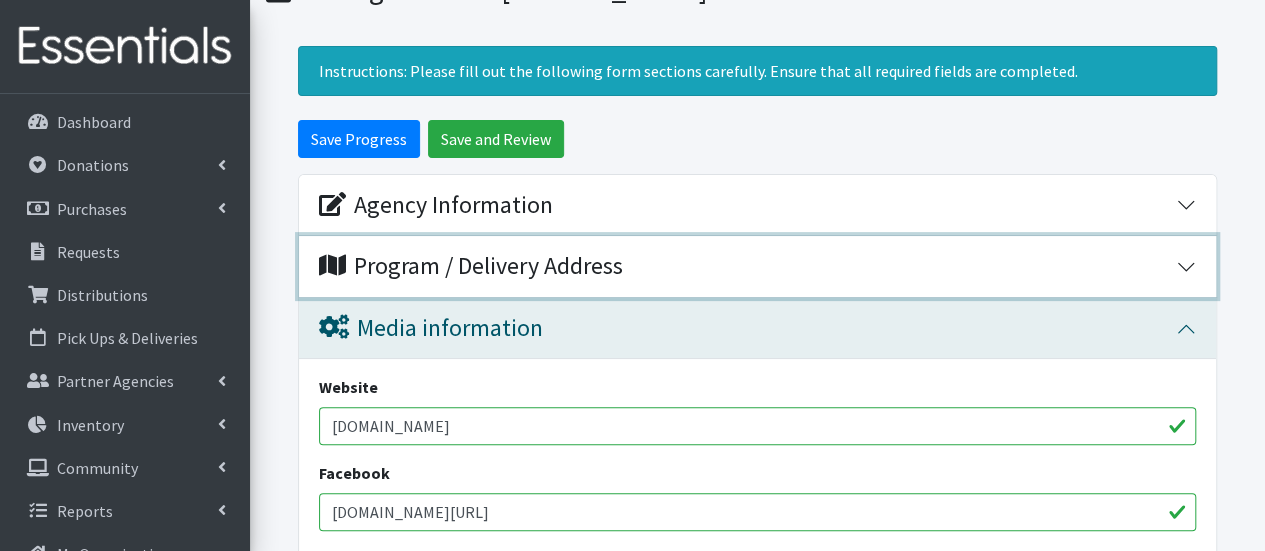 click on "Program / Delivery Address" at bounding box center (757, 266) 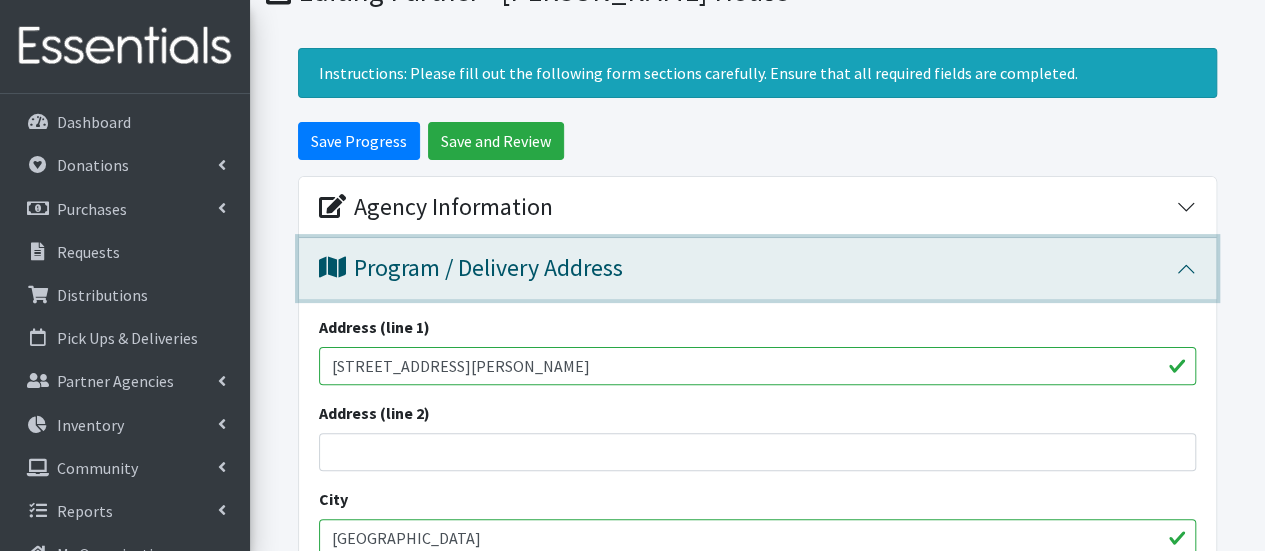 scroll, scrollTop: 0, scrollLeft: 0, axis: both 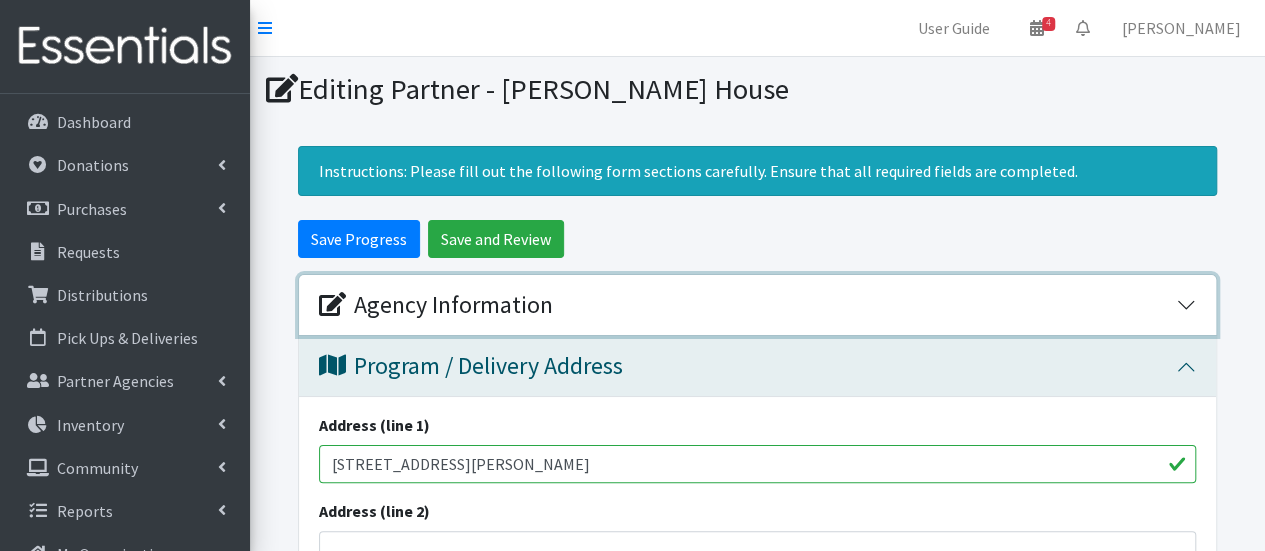 click on "Agency Information" at bounding box center (757, 305) 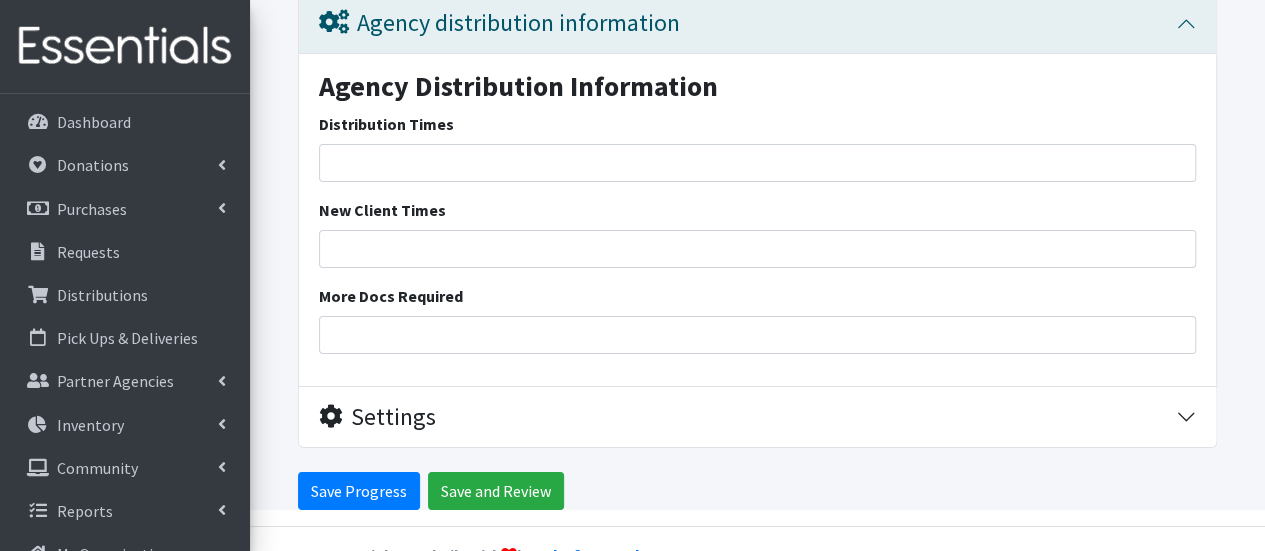 scroll, scrollTop: 3418, scrollLeft: 0, axis: vertical 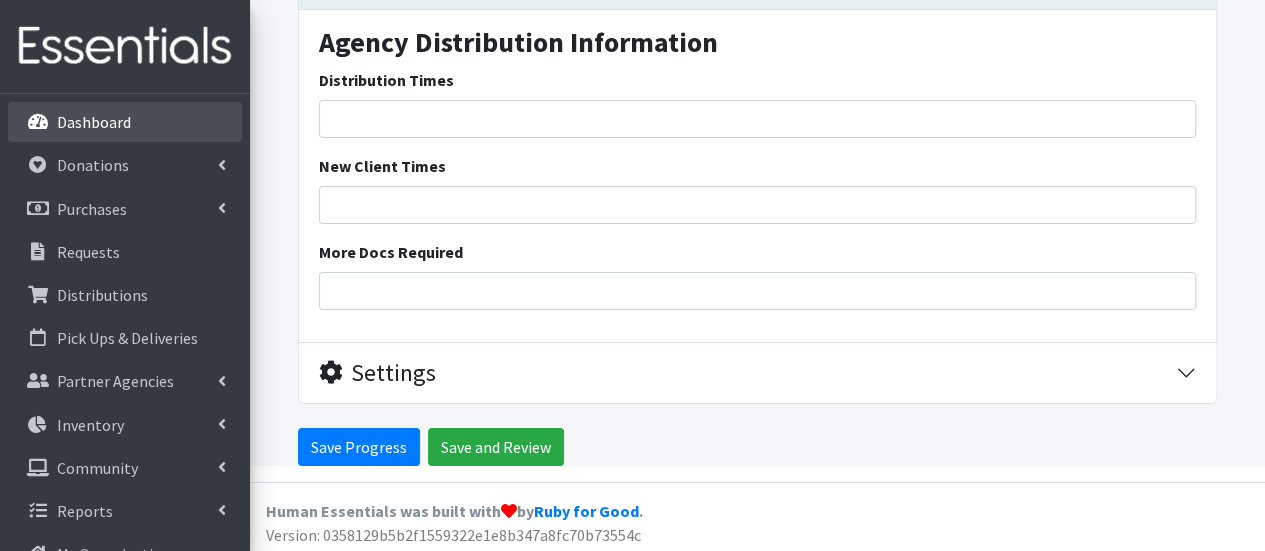 click on "Dashboard" at bounding box center [125, 122] 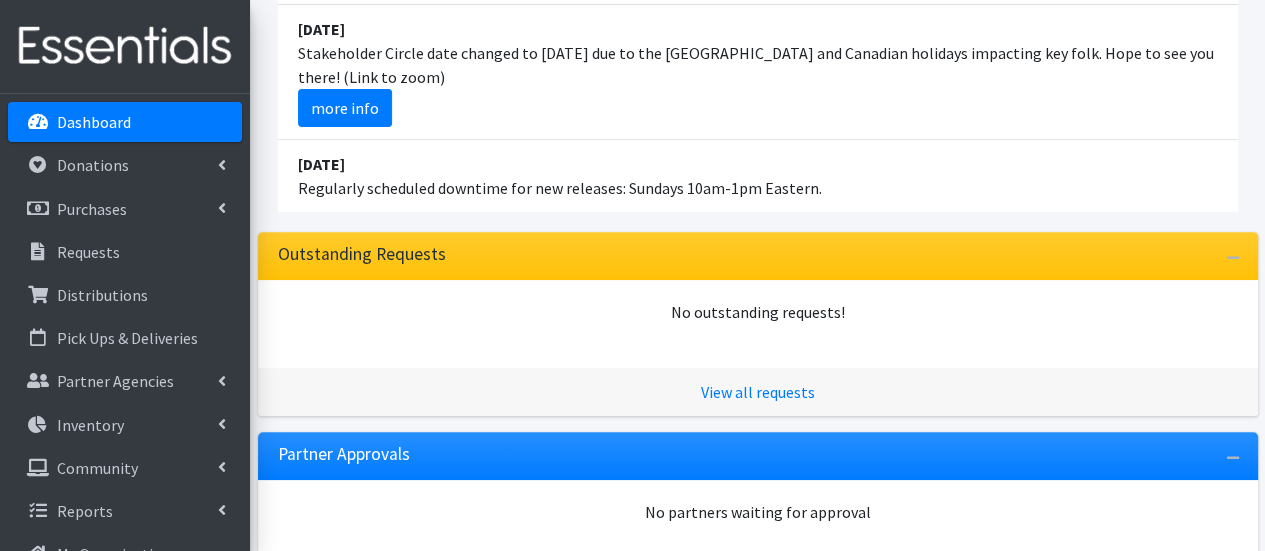 scroll, scrollTop: 500, scrollLeft: 0, axis: vertical 